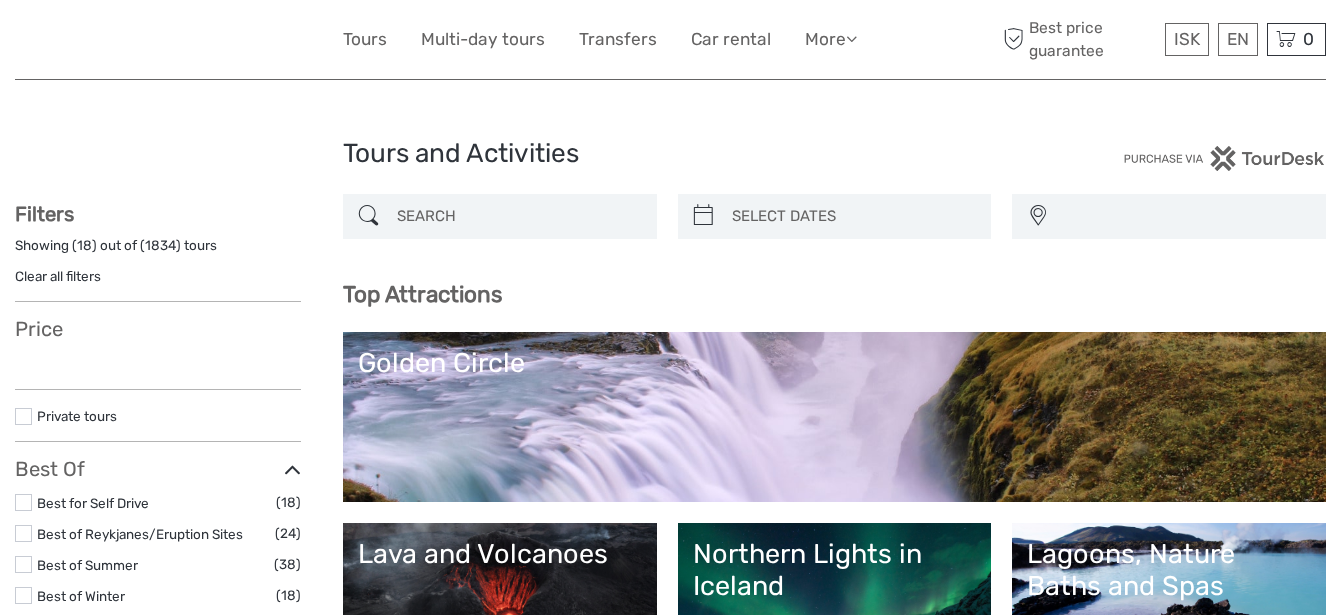scroll, scrollTop: 0, scrollLeft: 0, axis: both 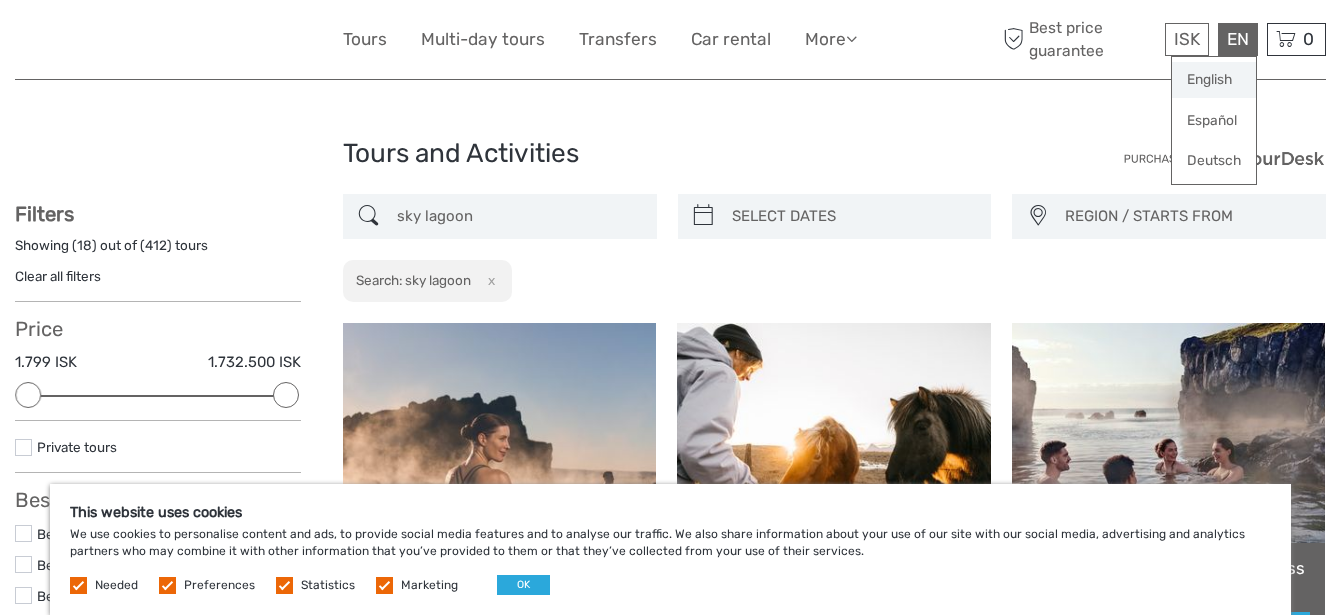 type on "sky lagoon" 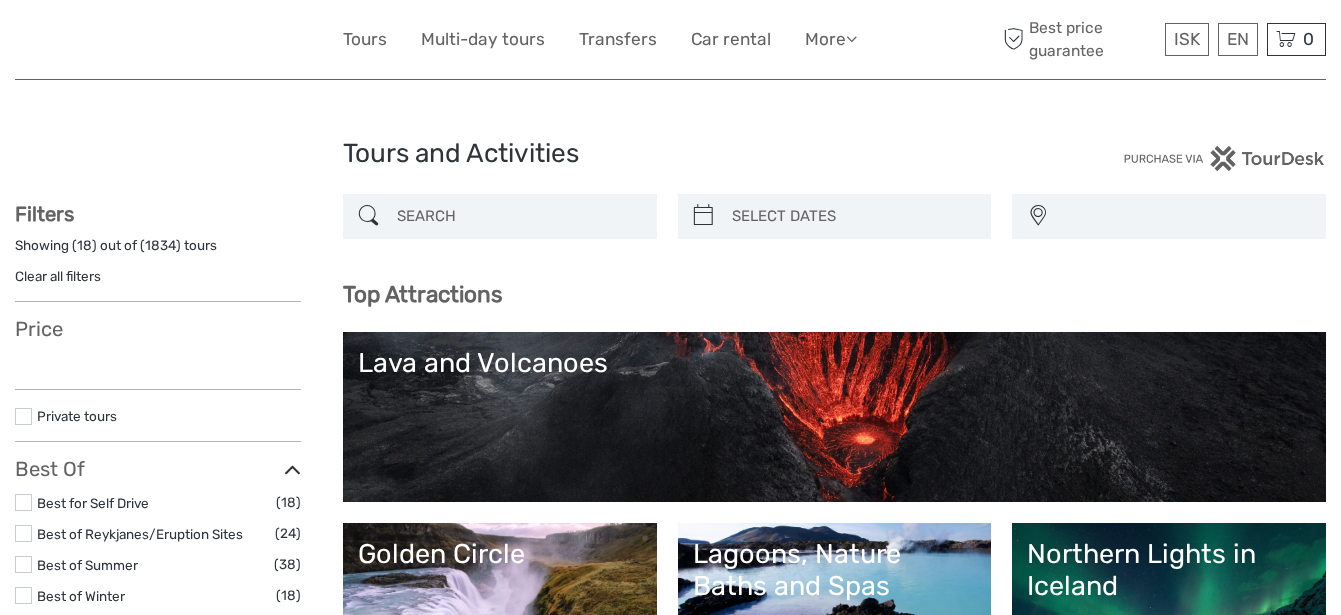 select 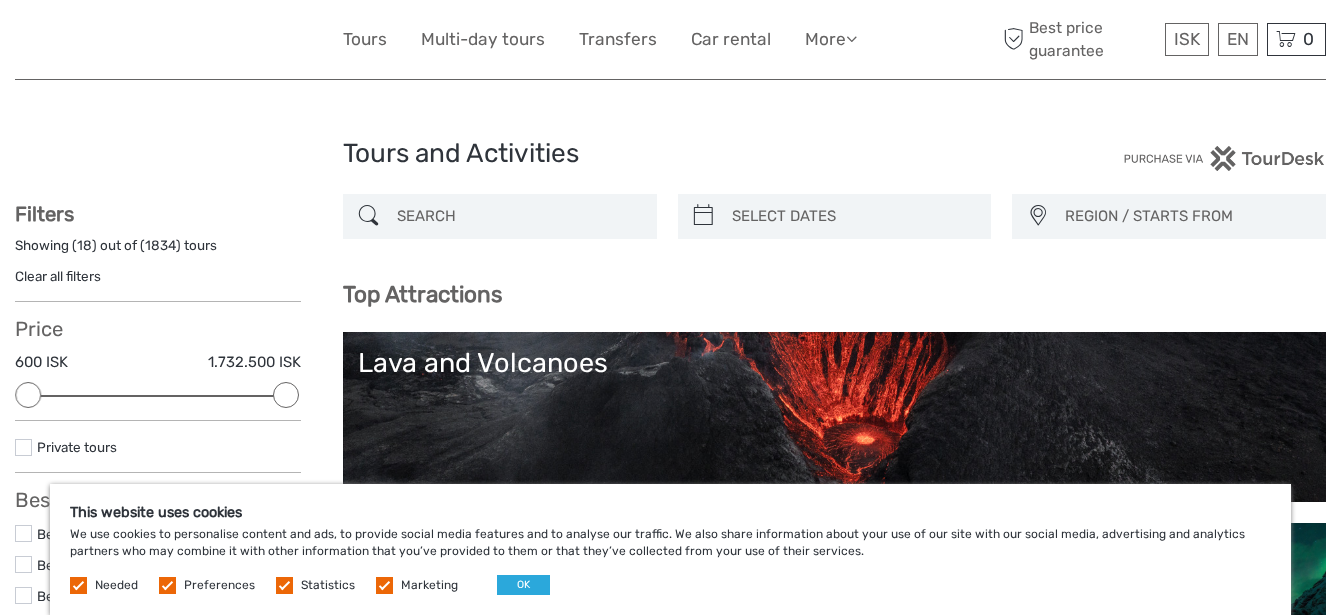 scroll, scrollTop: 0, scrollLeft: 0, axis: both 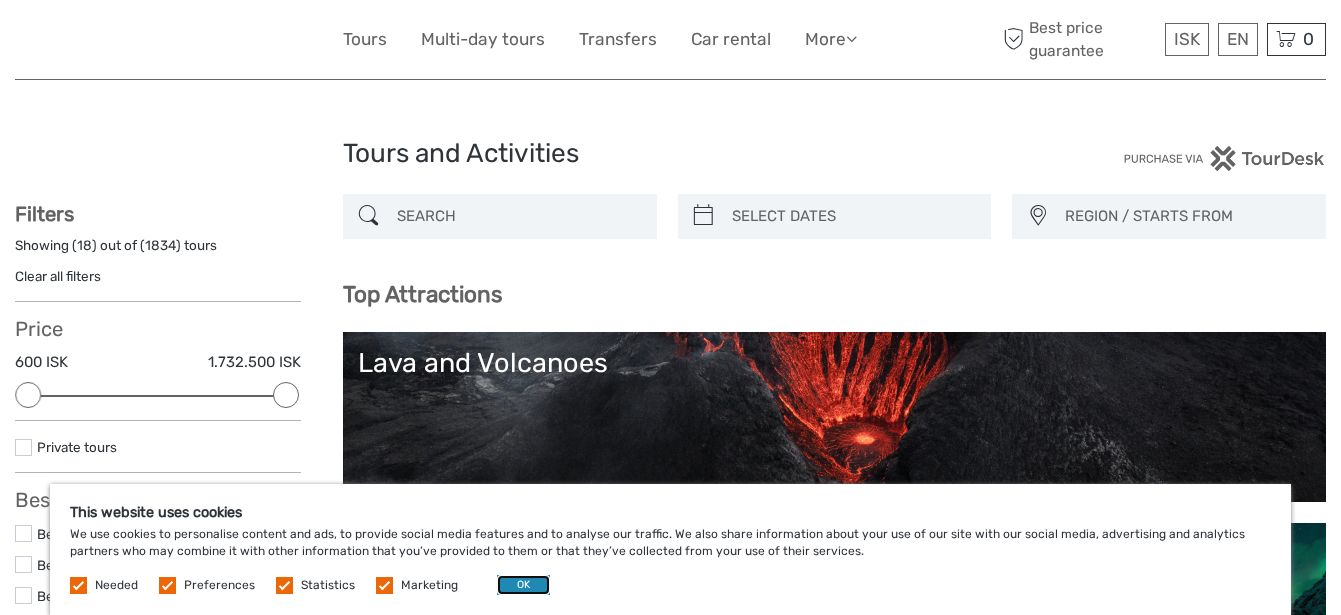 click on "OK" at bounding box center (523, 585) 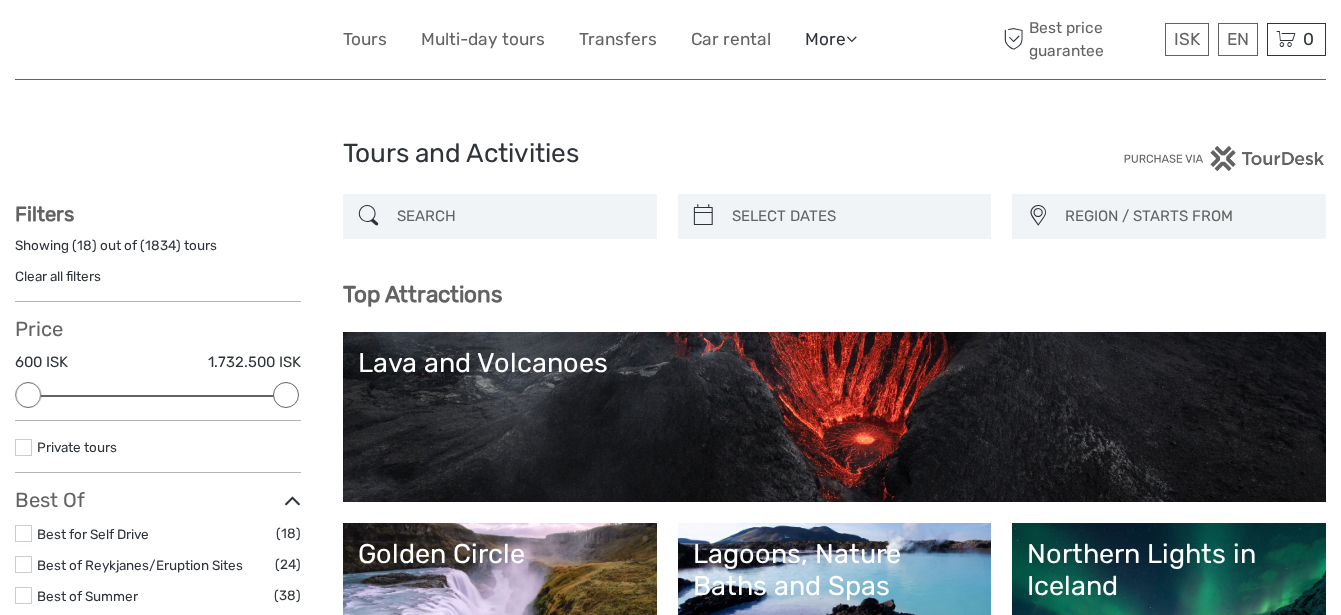 click at bounding box center (851, 38) 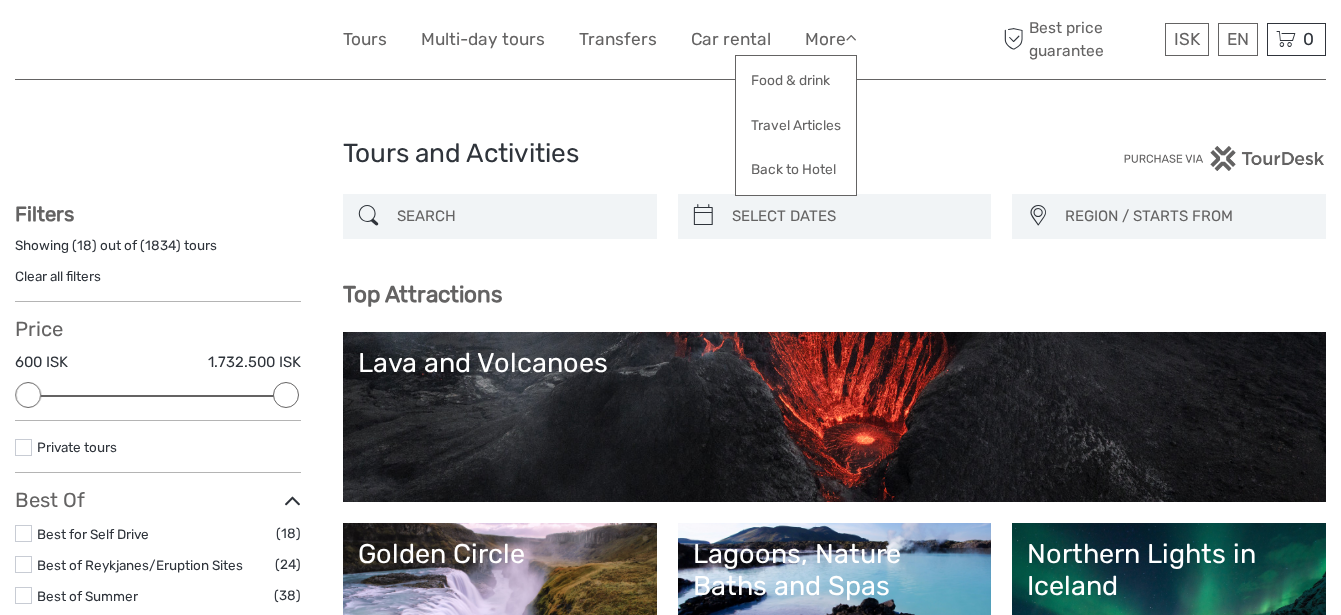 click on "Tours and Activities
Tours and Activities
REGION / STARTS FROM
Capital Region
East
North
Northeast
Reykjanes / Keflavík
South
Southeast
West
Westfjords
Capital Region
East
North
Northeast
Reykjanes / Keflavík
South
Southeast
West
Westfjords
Show filters
Hide filters
Filters
Showing ( 18 ) out of ( 1834 ) tours
Clear all filters
Price
600 ISK   1.732.500 ISK
Clear" at bounding box center [670, 1985] 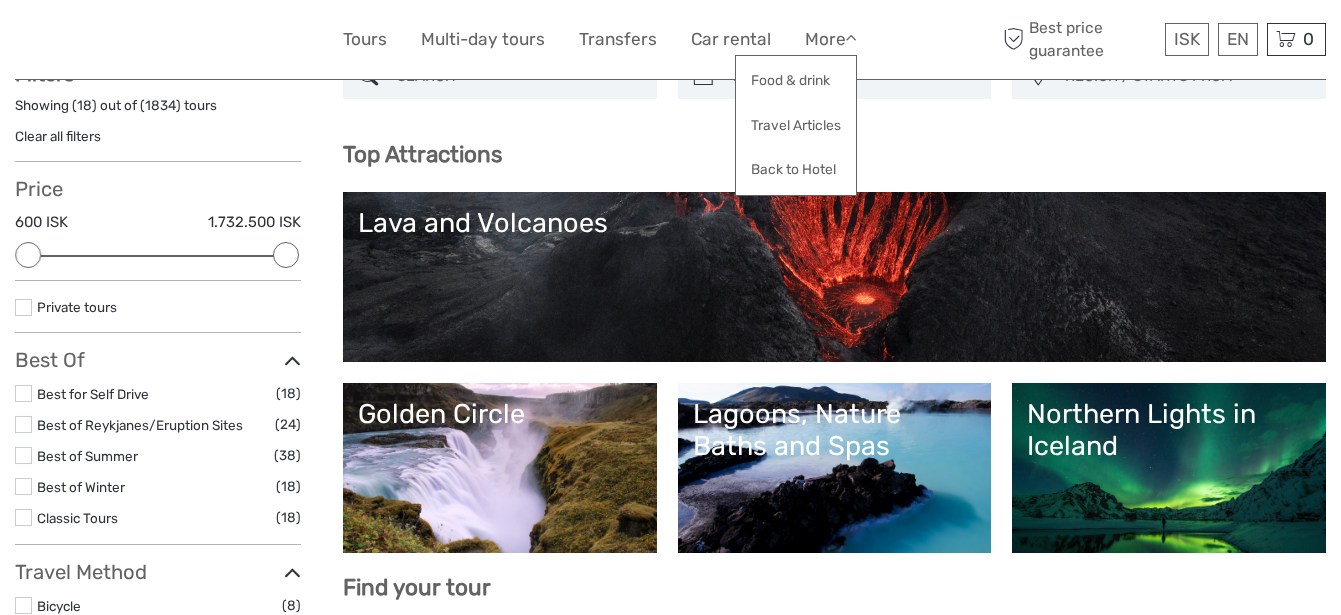 scroll, scrollTop: 0, scrollLeft: 0, axis: both 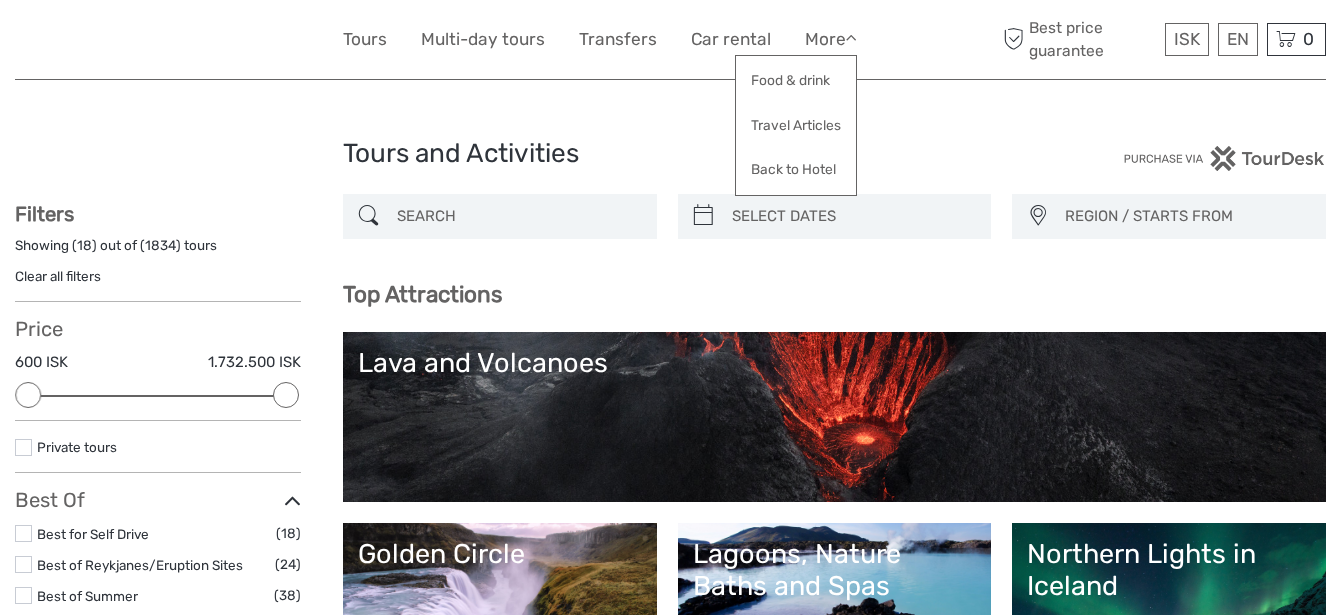 click at bounding box center [518, 216] 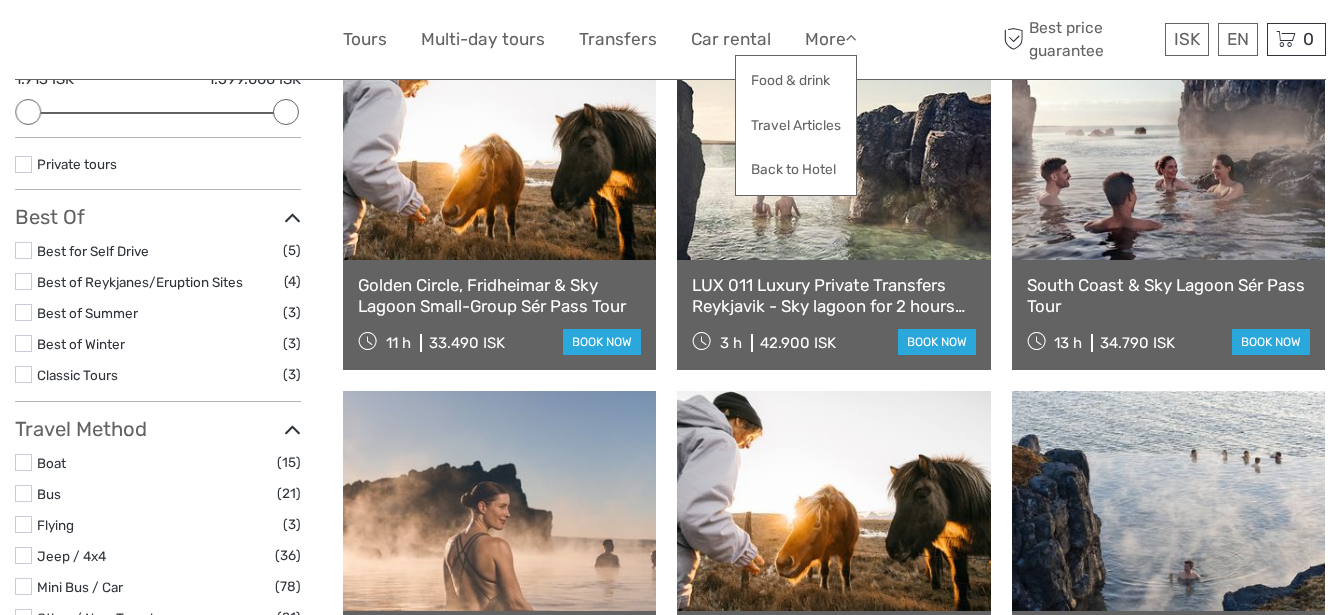scroll, scrollTop: 239, scrollLeft: 0, axis: vertical 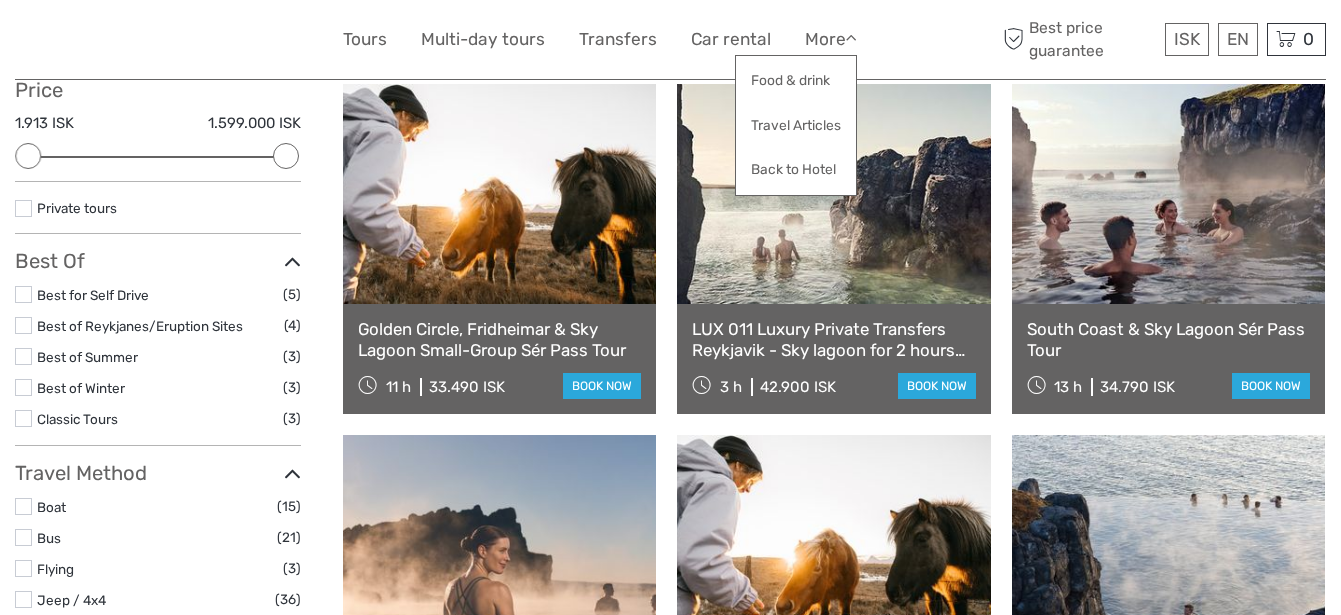 type on "sky" 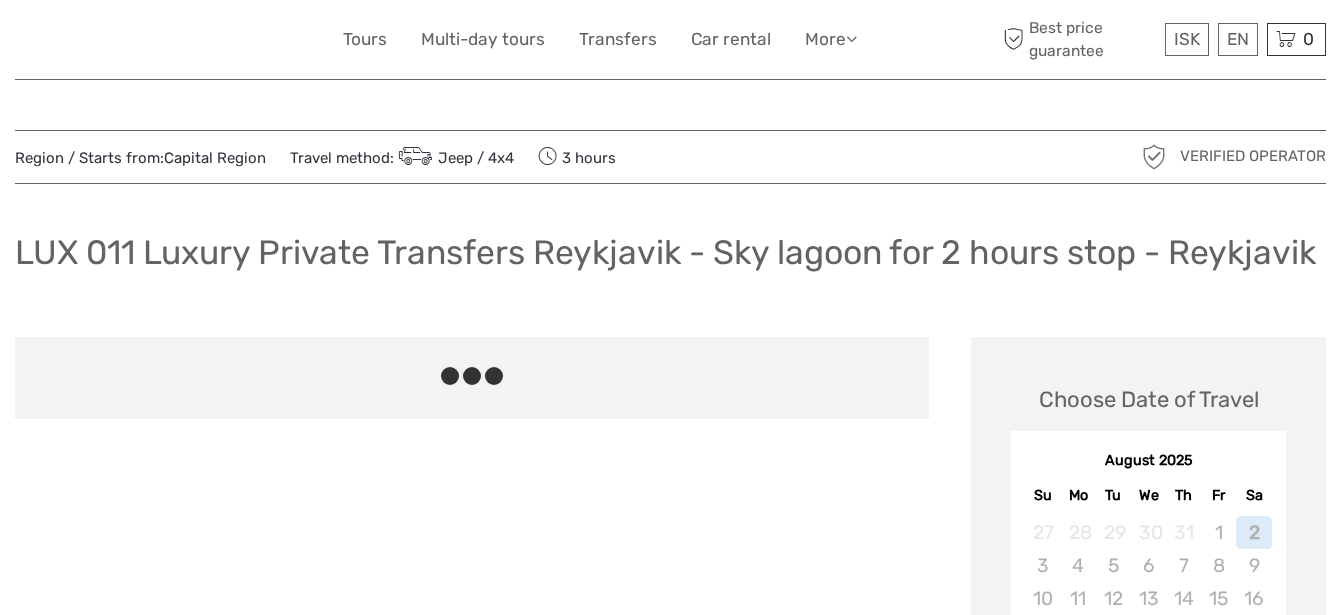 scroll, scrollTop: 0, scrollLeft: 0, axis: both 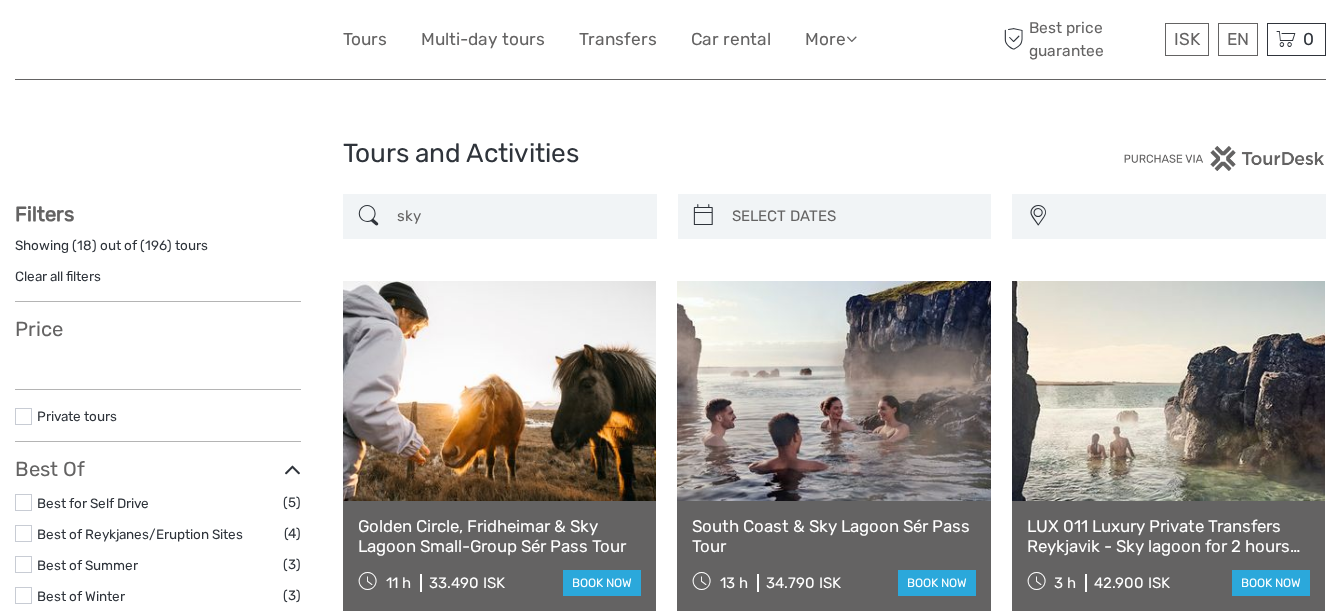 select 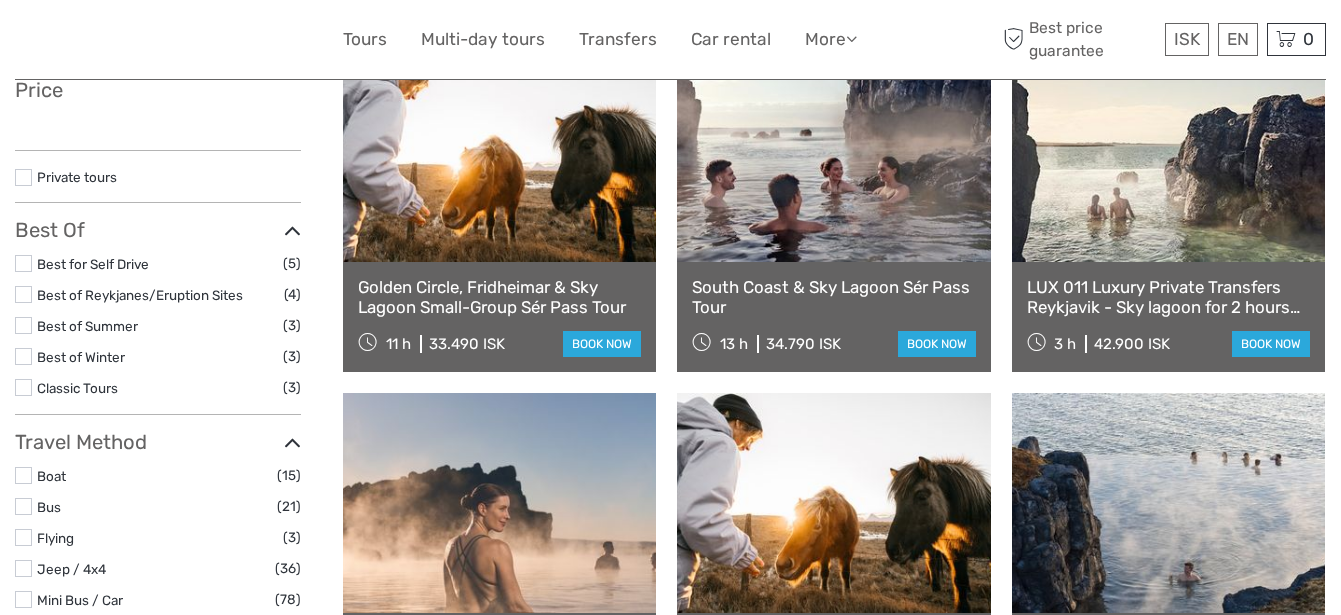 select 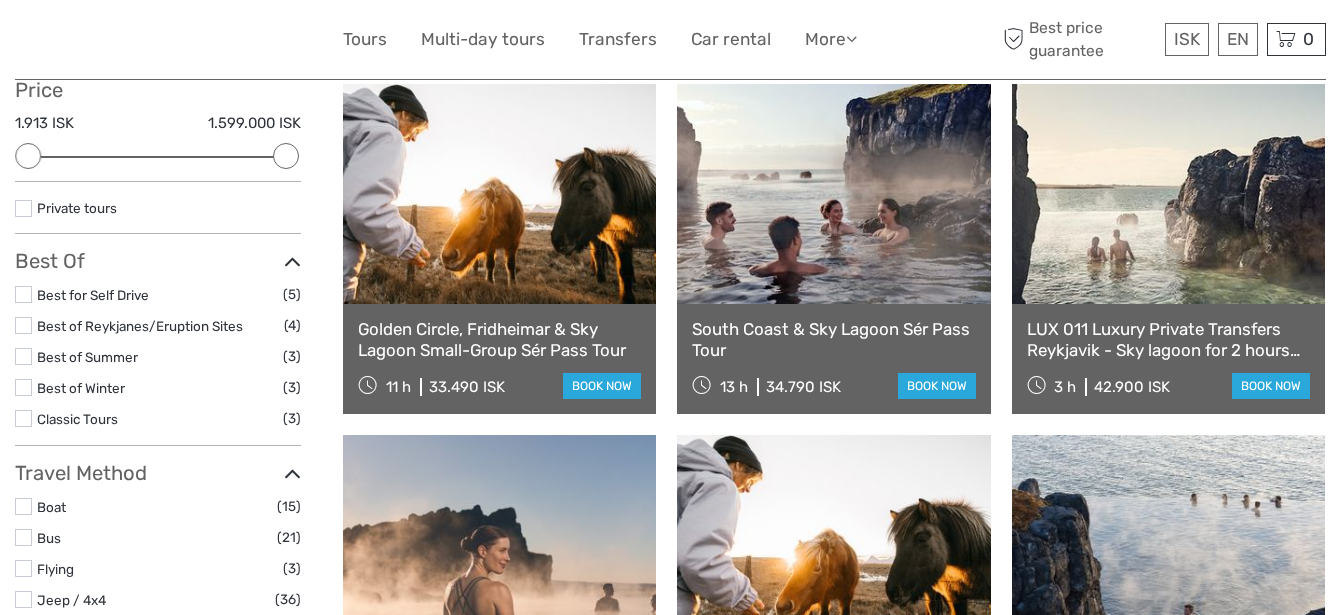 scroll, scrollTop: 0, scrollLeft: 0, axis: both 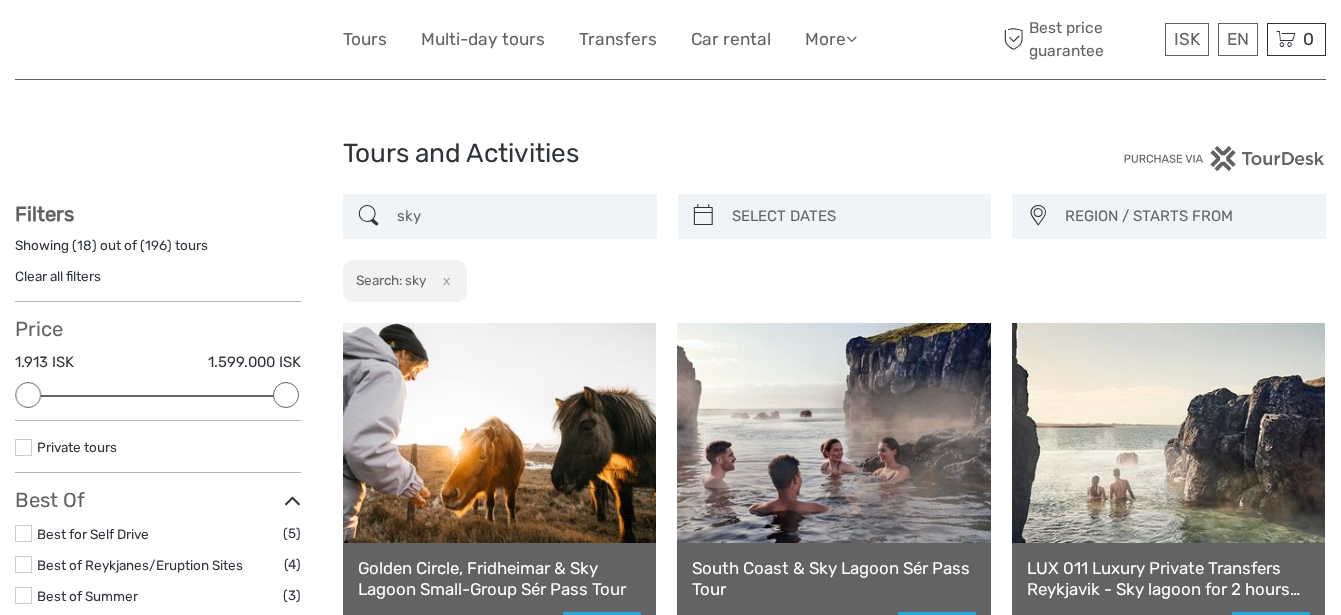 click on "REGION / STARTS FROM" at bounding box center (1186, 216) 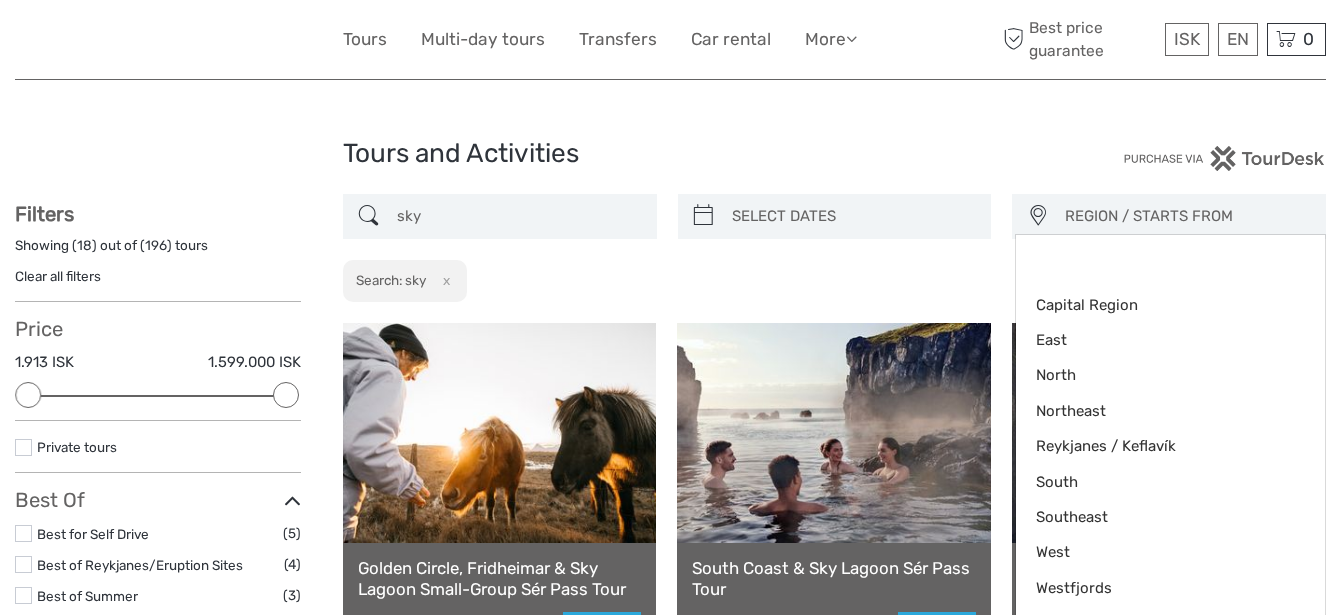 click on "Tours and Activities
Tours and Activities
sky
REGION / STARTS FROM
Capital Region
East
North
Northeast
Reykjanes / Keflavík
South
Southeast
West
Westfjords
Capital Region
East
North
Northeast
Reykjanes / Keflavík
South
Southeast
West
Westfjords
Show filters
Hide filters
Filters
Showing ( 18 ) out of ( 196 ) tours
Clear all filters
Price
1.913 ISK   1.599.000 ISK
Clear" at bounding box center [670, 1582] 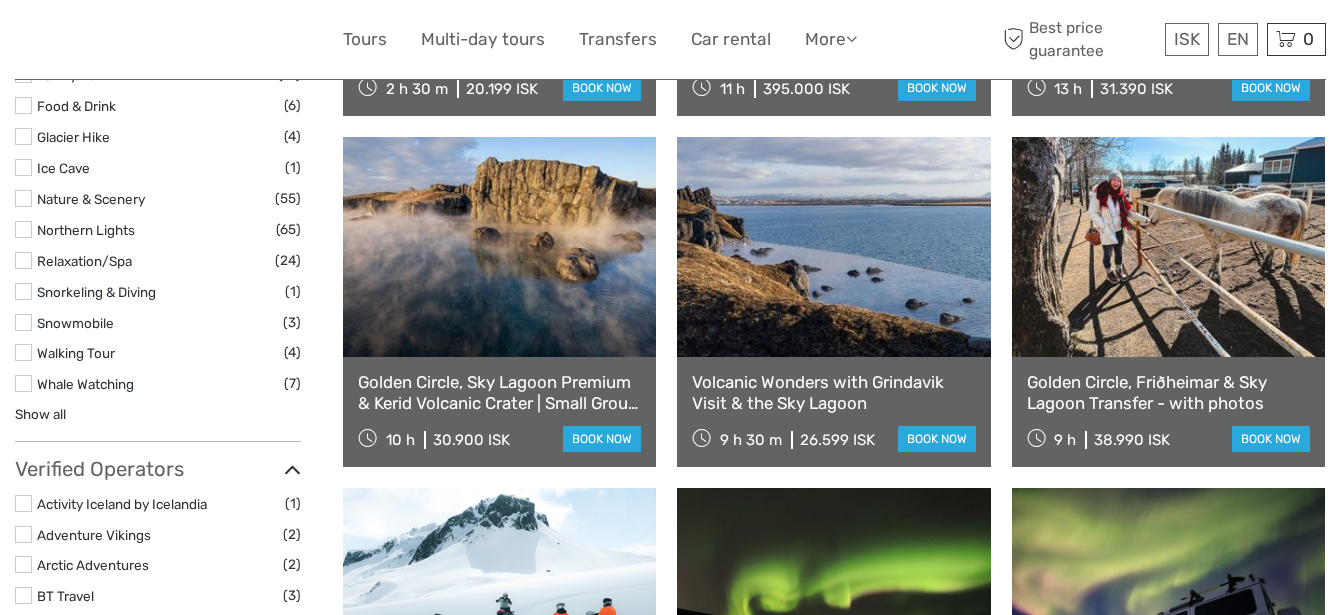 scroll, scrollTop: 1500, scrollLeft: 0, axis: vertical 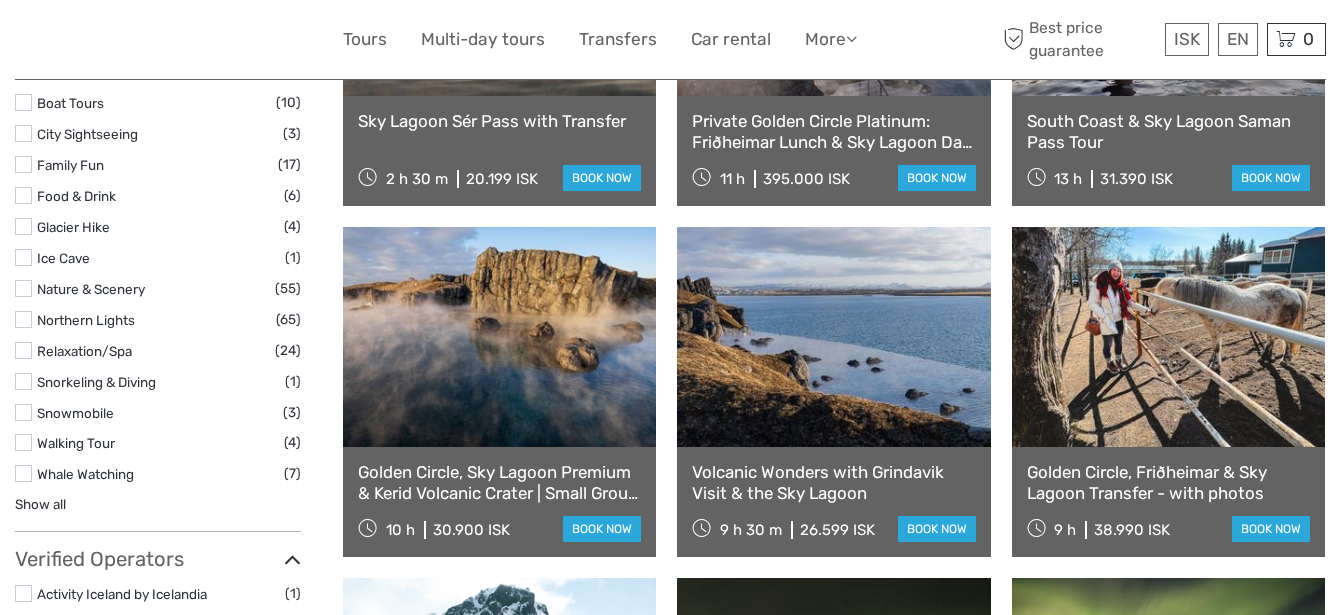 click at bounding box center [1013, 39] 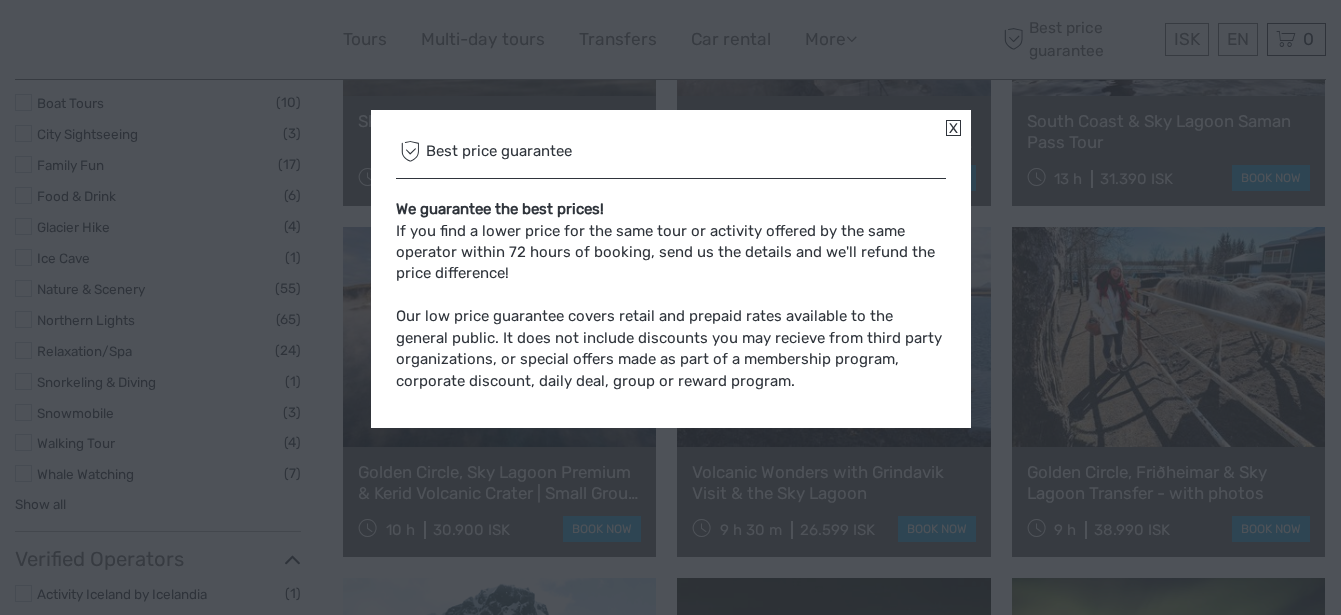 click at bounding box center [953, 128] 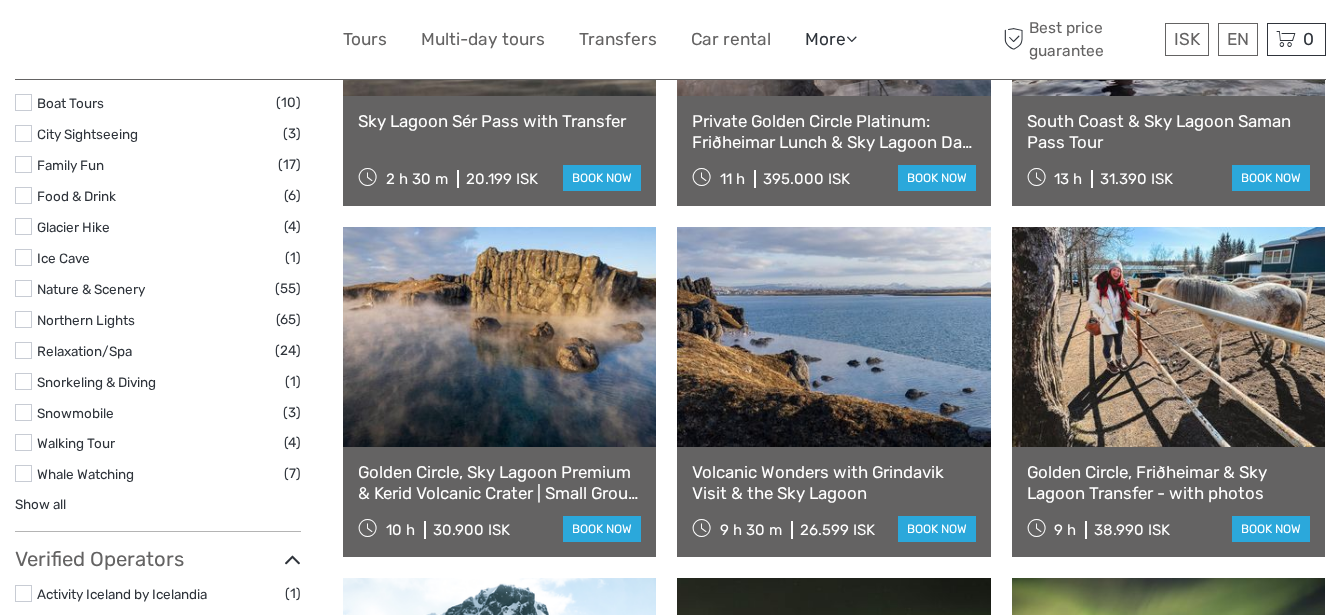 click on "More" at bounding box center [831, 39] 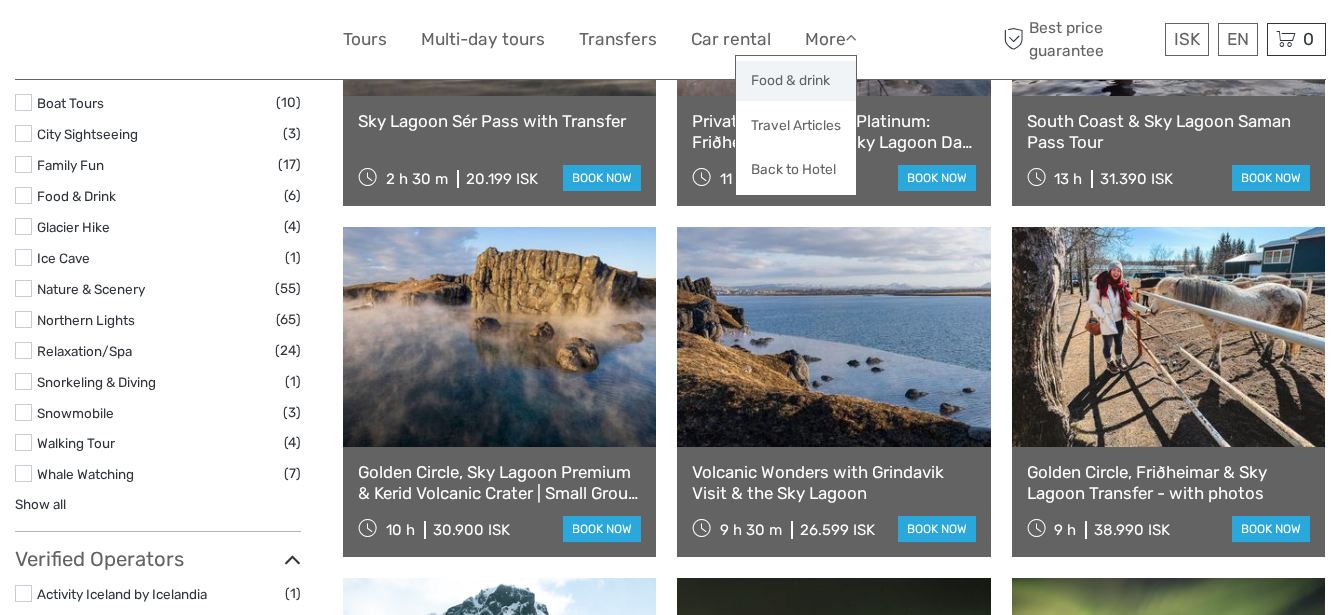 click on "Food & drink" at bounding box center (796, 80) 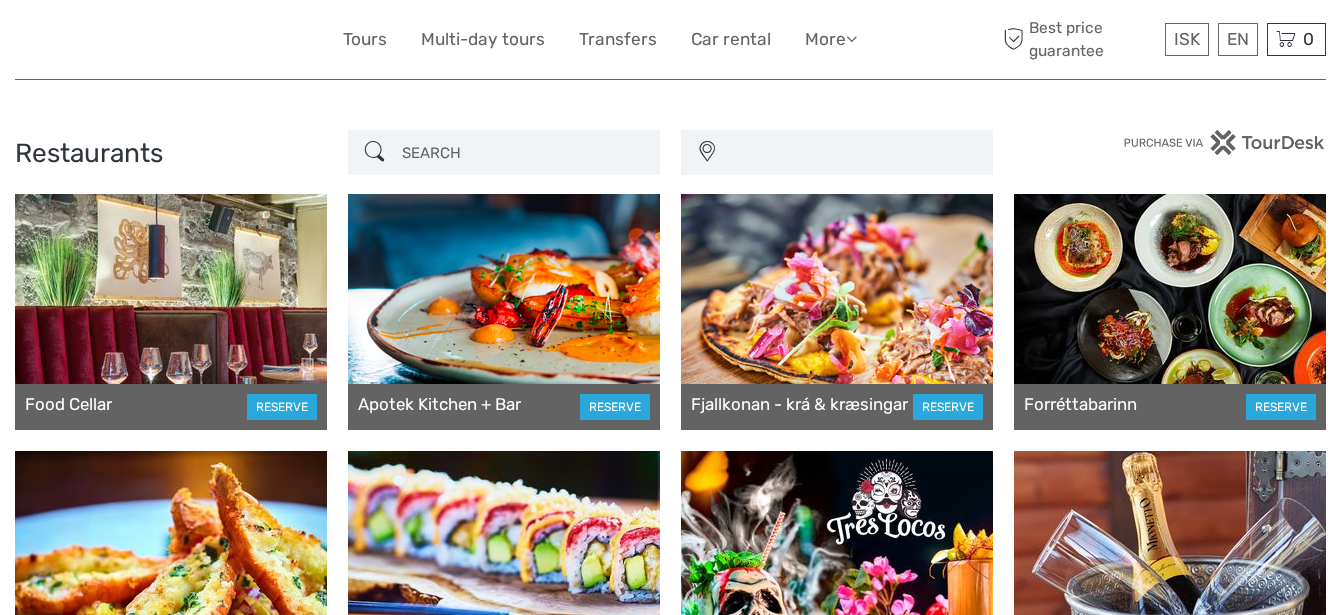 scroll, scrollTop: 0, scrollLeft: 0, axis: both 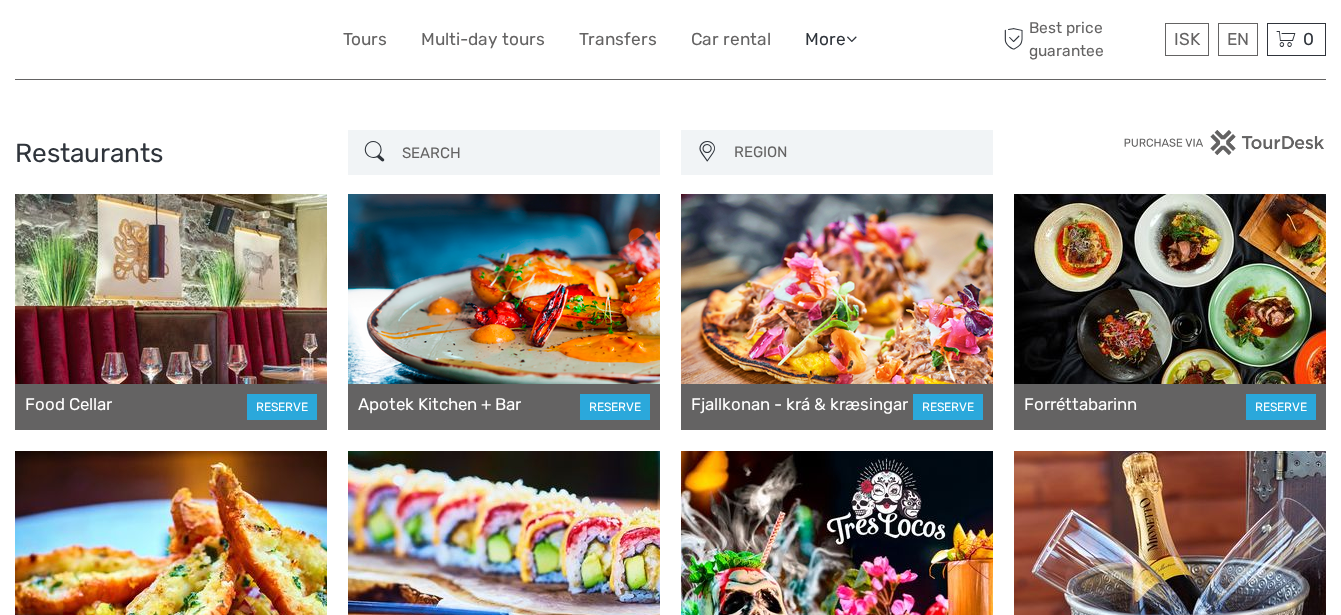 click on "More" at bounding box center [831, 39] 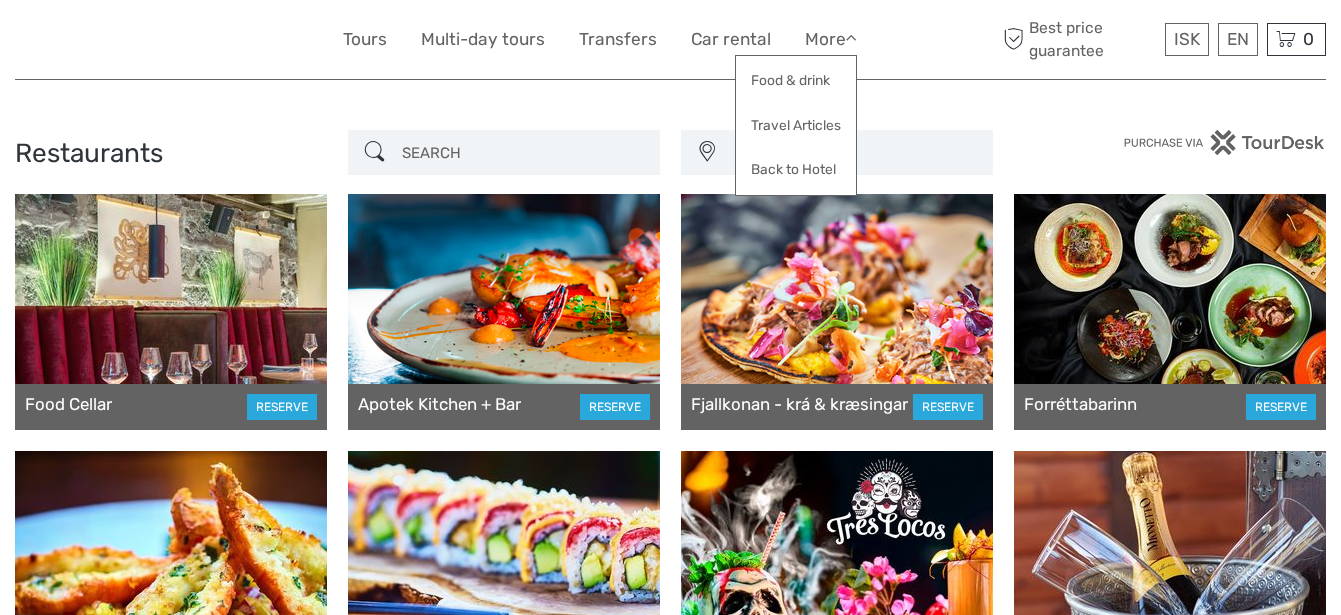 click at bounding box center (179, 39) 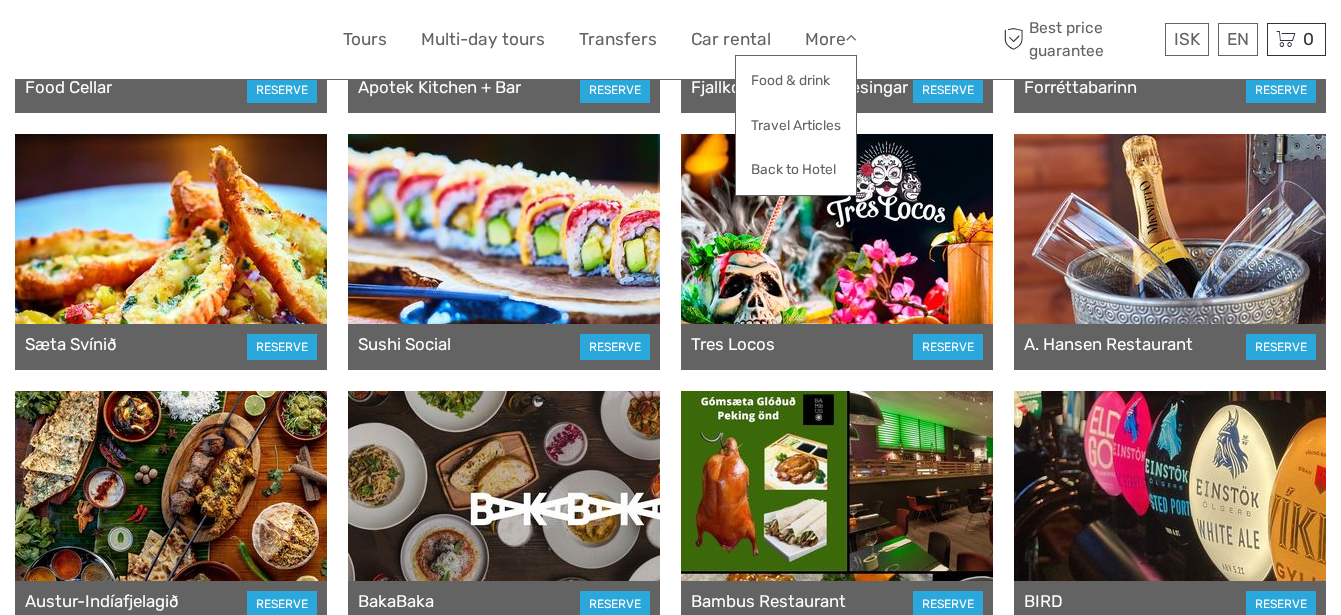 scroll, scrollTop: 375, scrollLeft: 0, axis: vertical 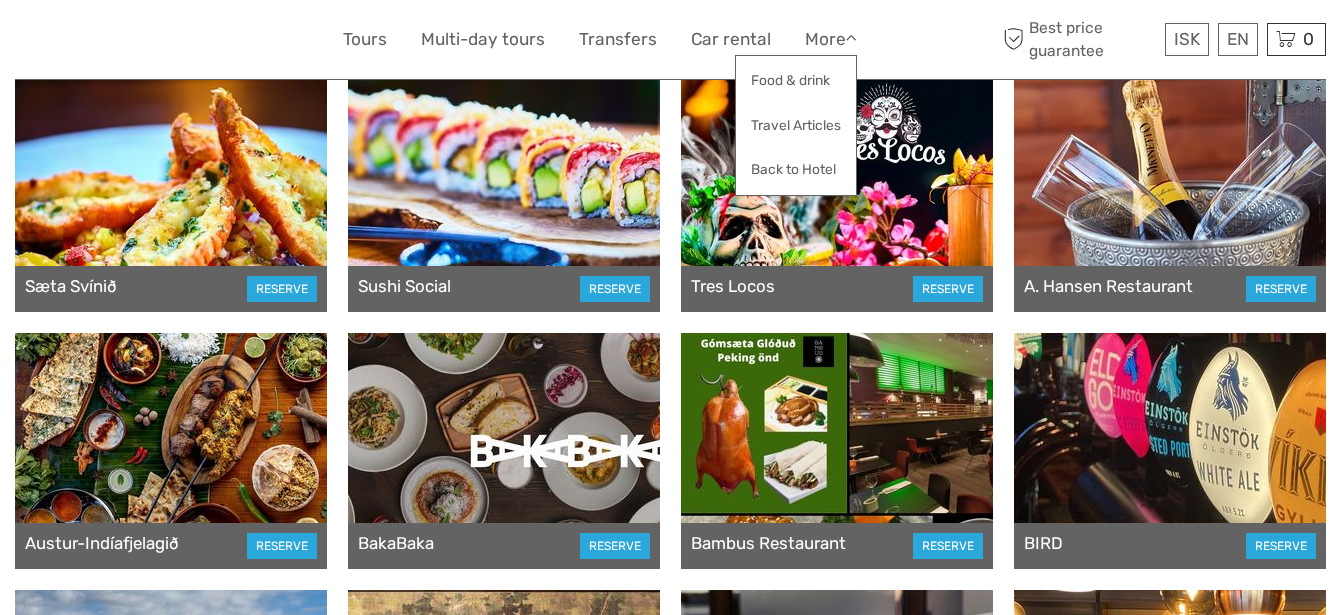 click at bounding box center [179, 39] 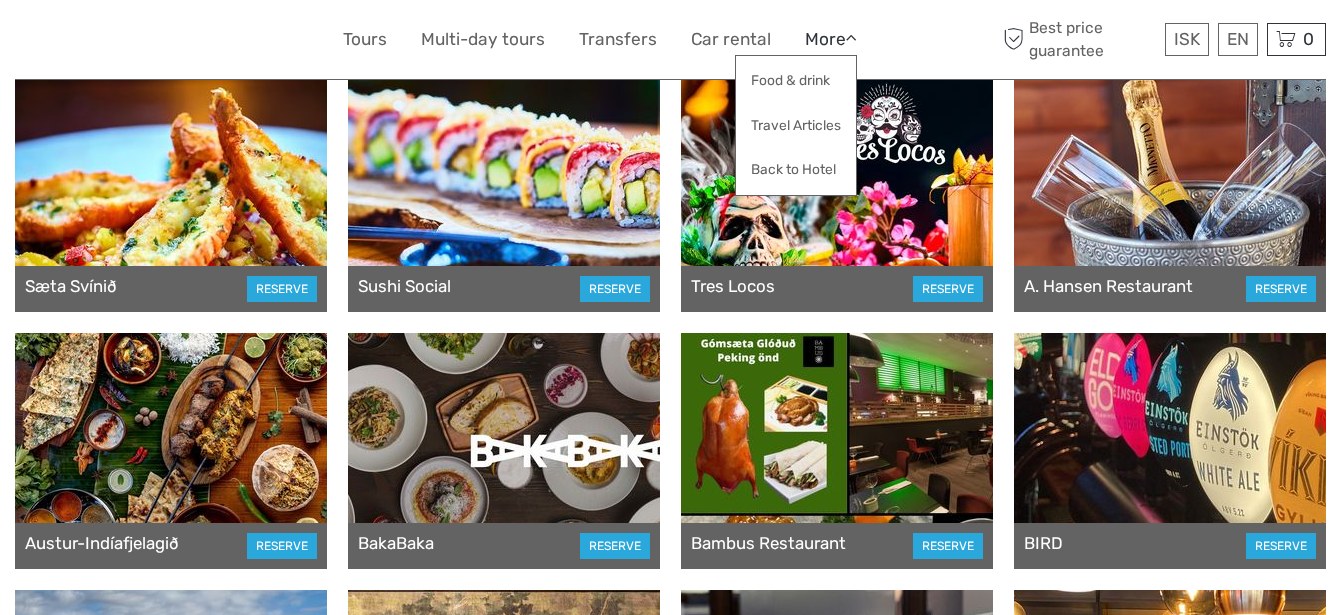 click at bounding box center [851, 38] 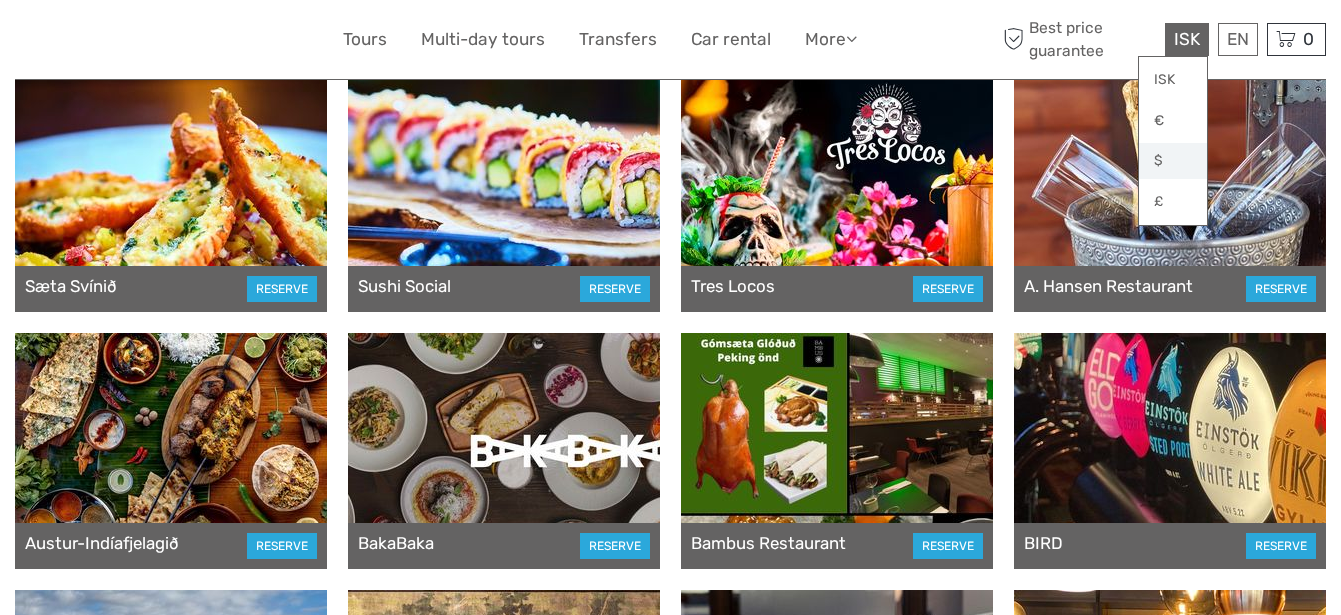 click on "$" at bounding box center (1173, 161) 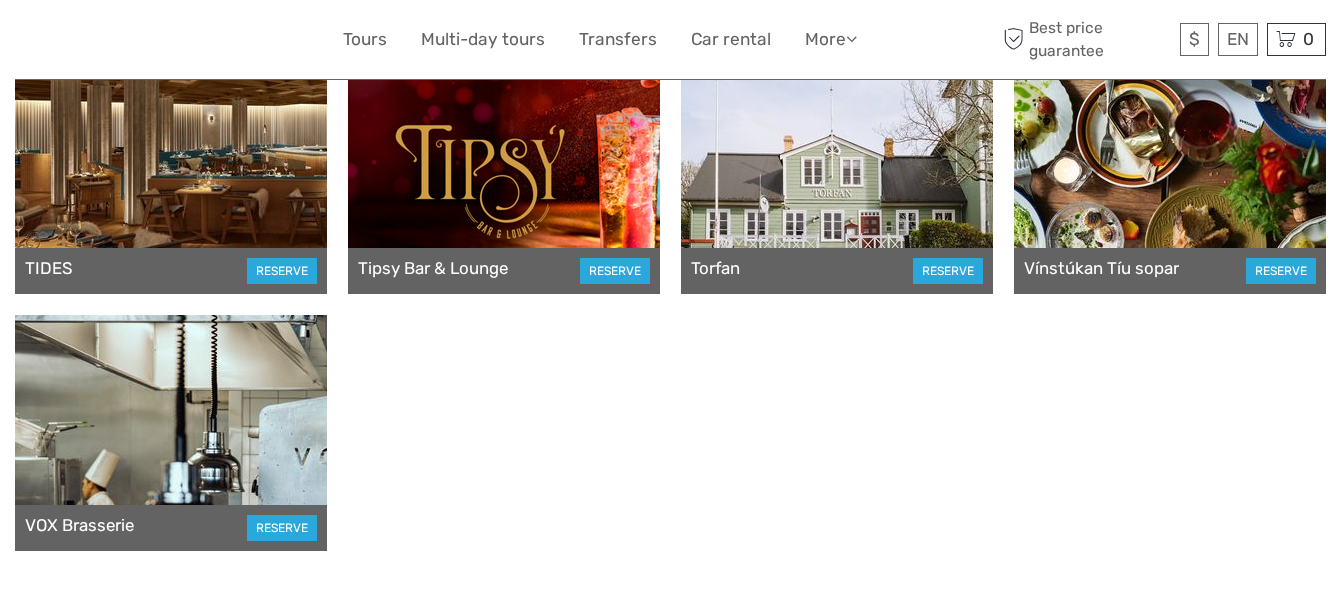scroll, scrollTop: 6625, scrollLeft: 0, axis: vertical 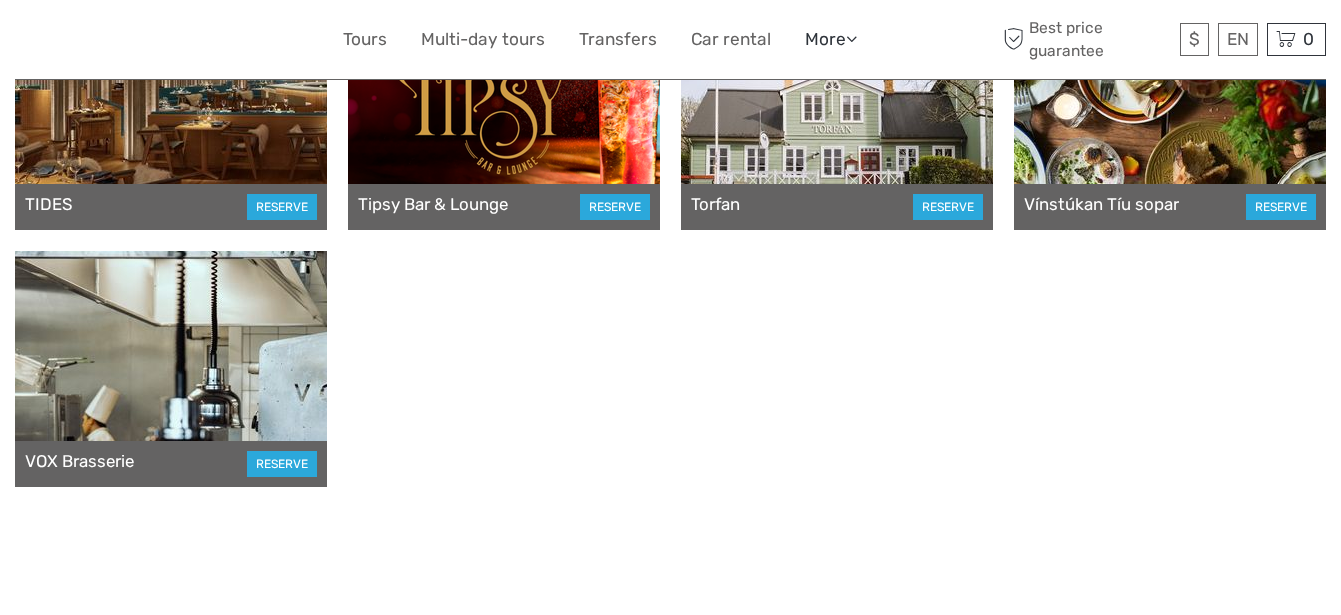 click on "More" at bounding box center [831, 39] 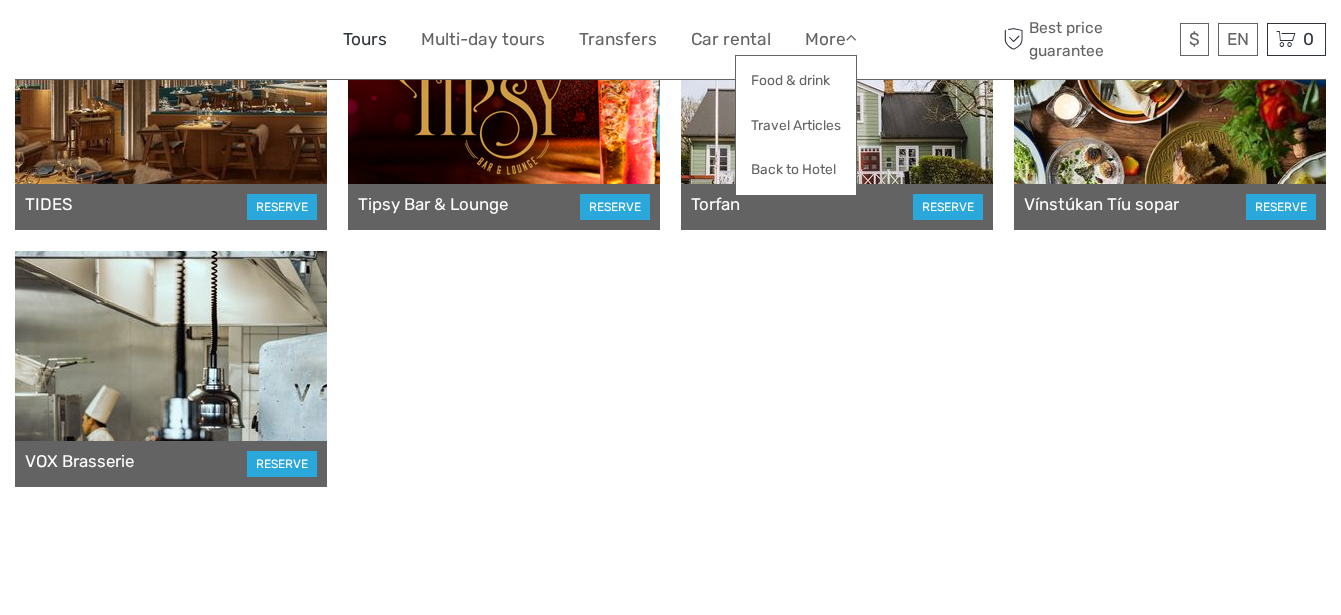 click on "Tours" at bounding box center (365, 39) 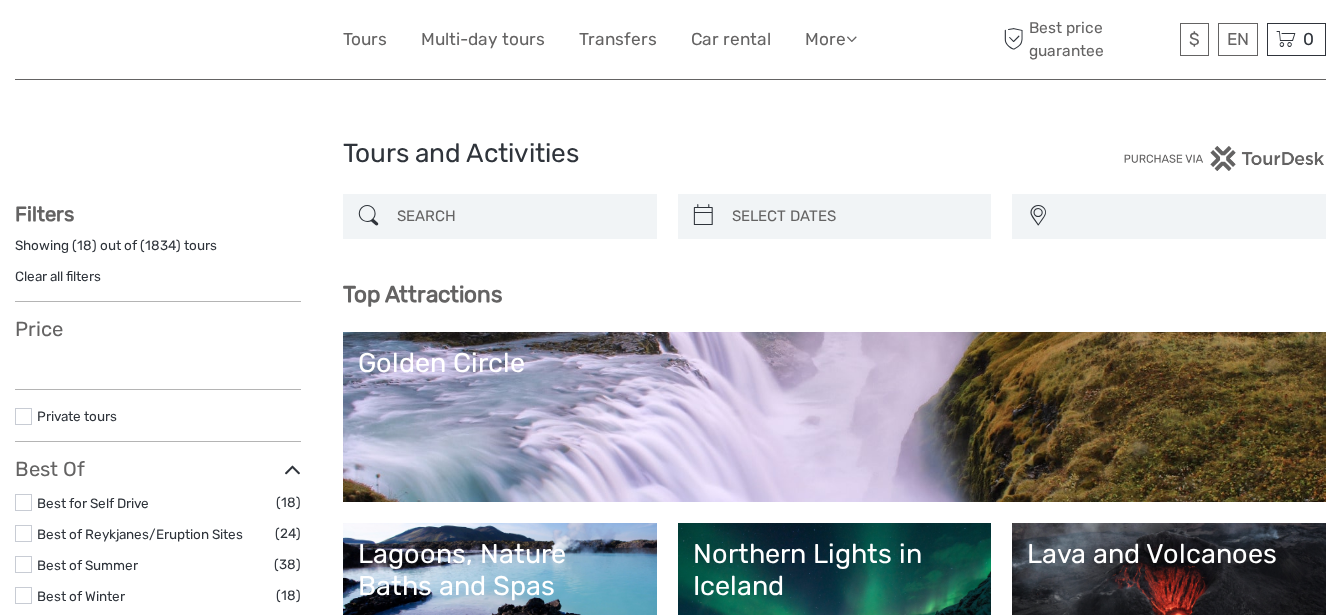select 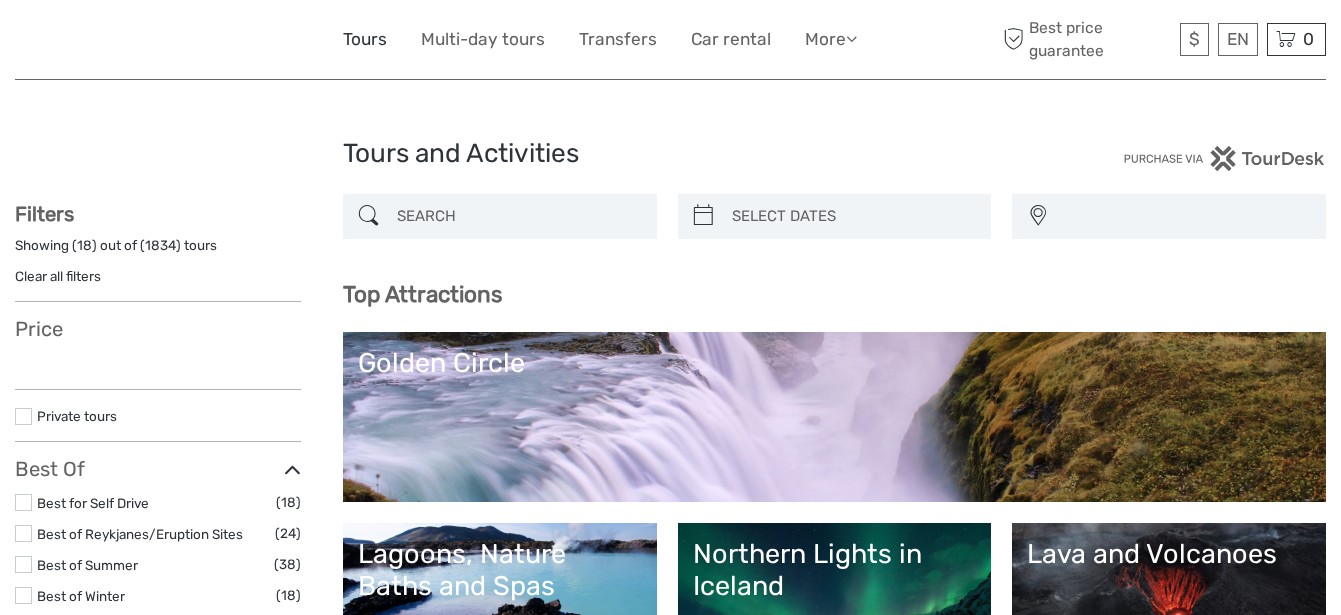 select 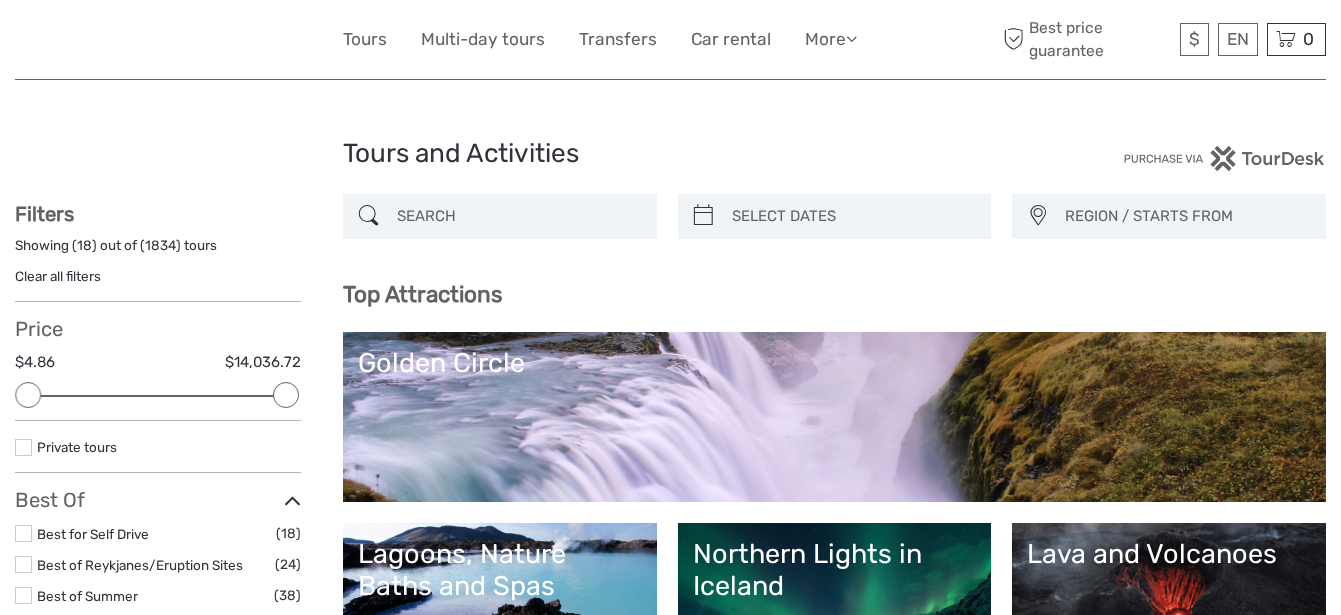 scroll, scrollTop: 0, scrollLeft: 0, axis: both 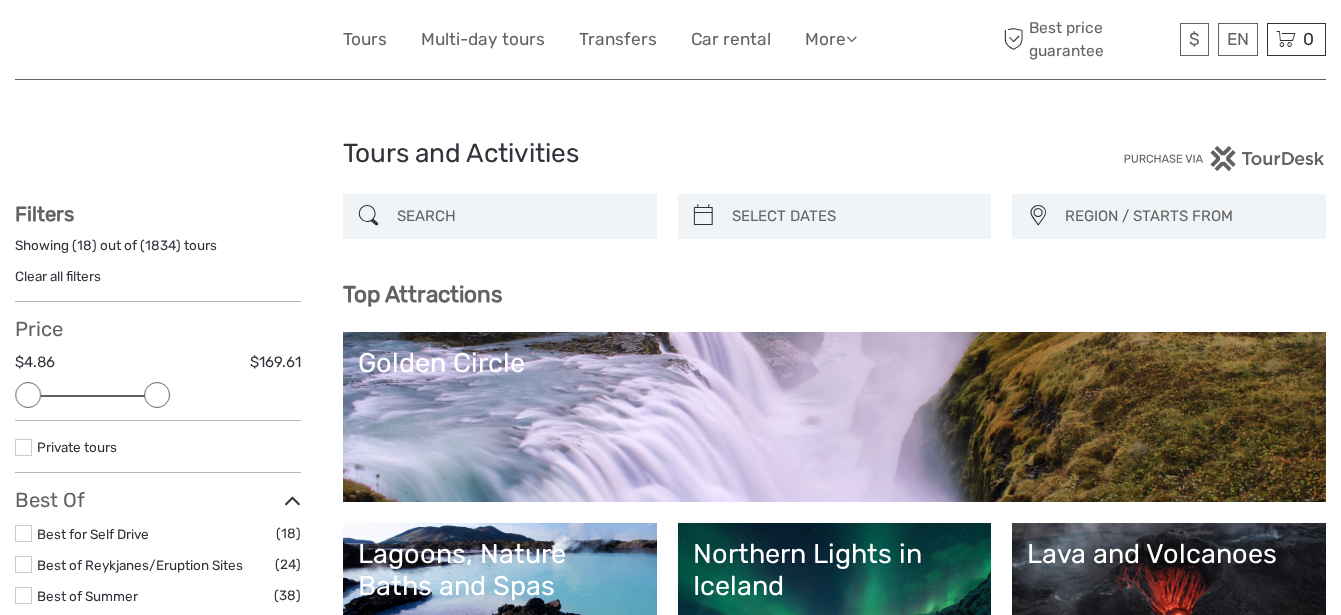 drag, startPoint x: 255, startPoint y: 394, endPoint x: 162, endPoint y: 397, distance: 93.04838 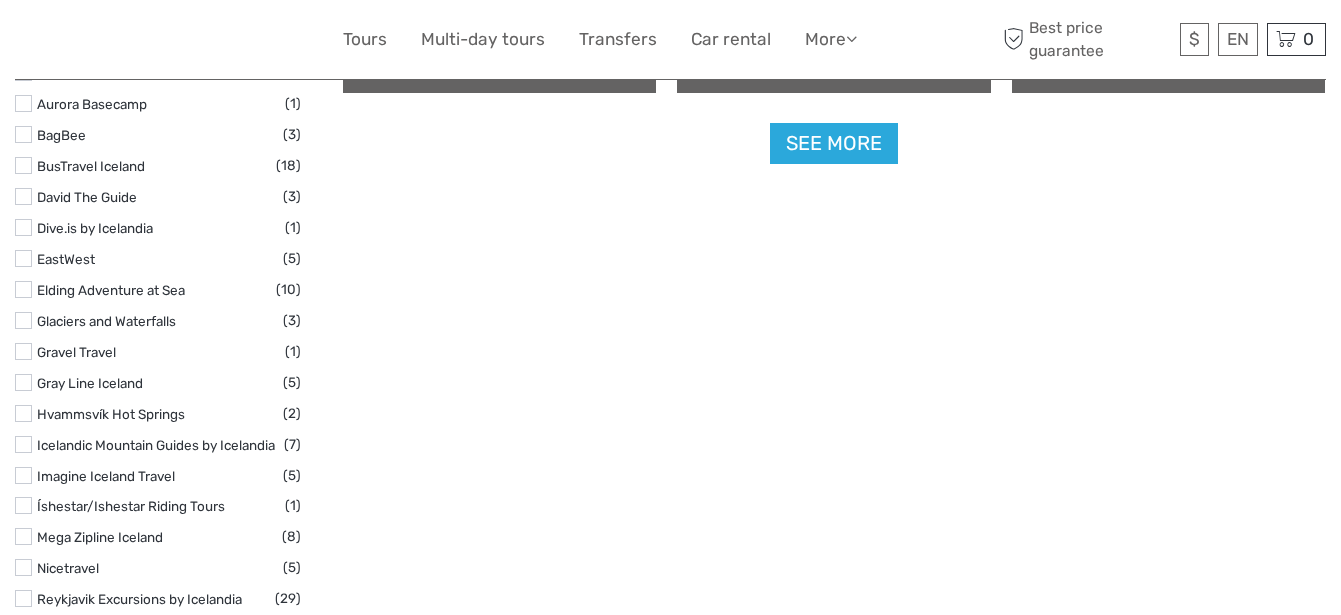scroll, scrollTop: 2114, scrollLeft: 0, axis: vertical 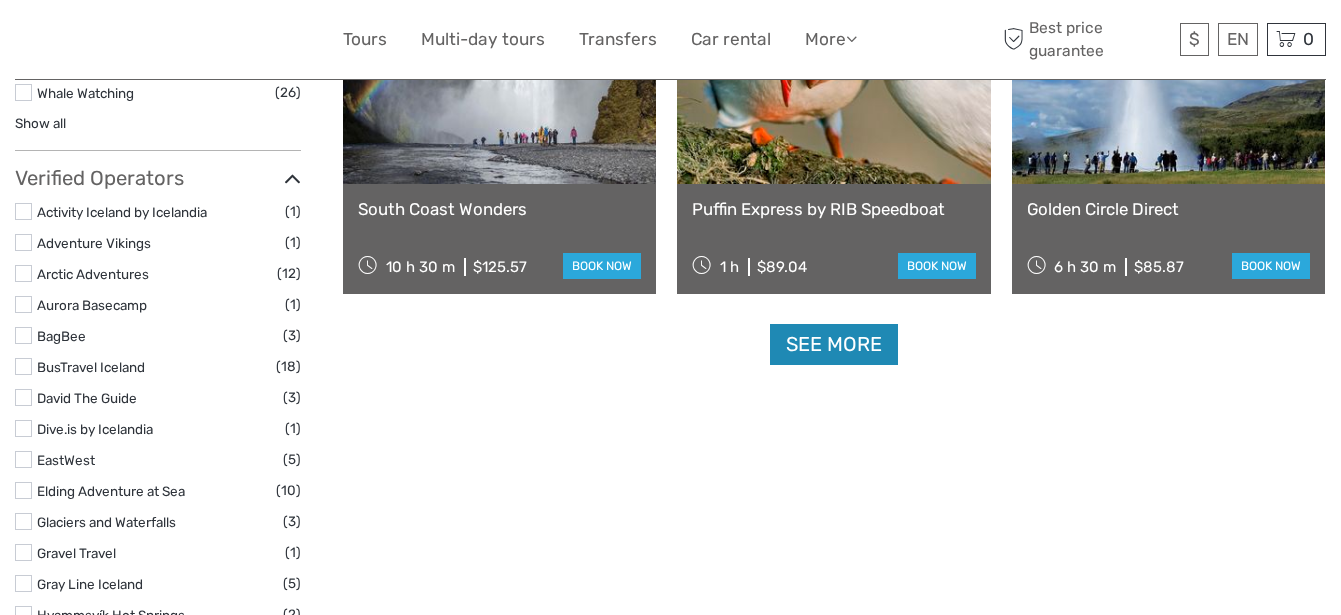 click on "See more" at bounding box center (834, 344) 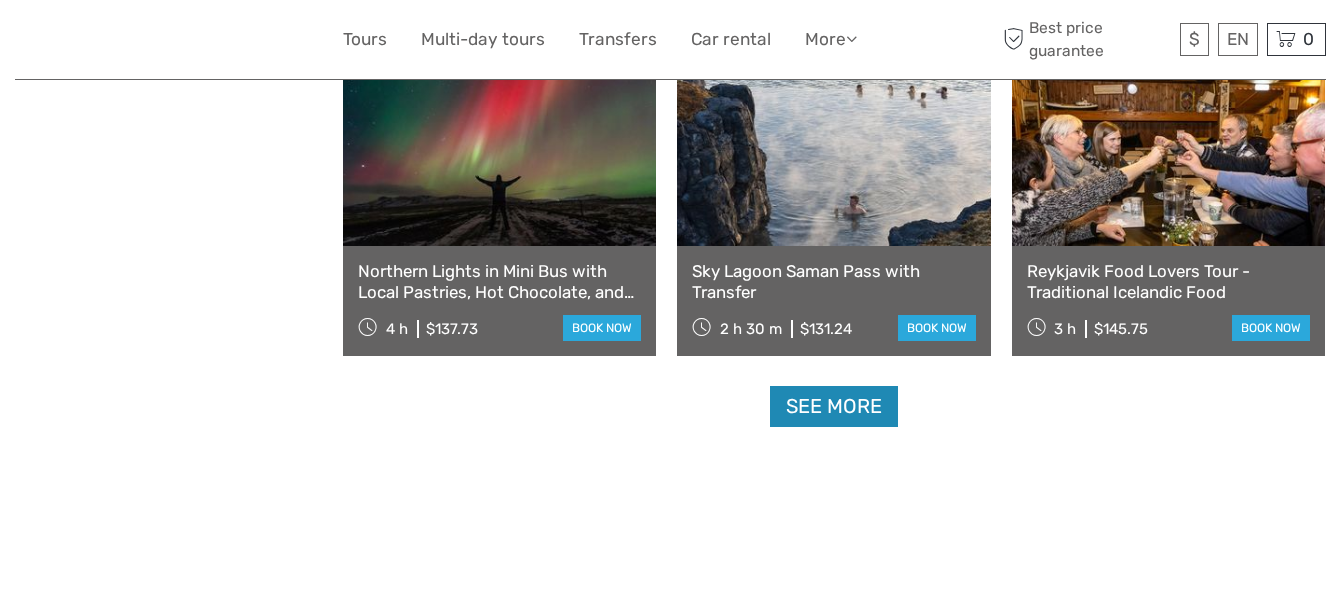 scroll, scrollTop: 4114, scrollLeft: 0, axis: vertical 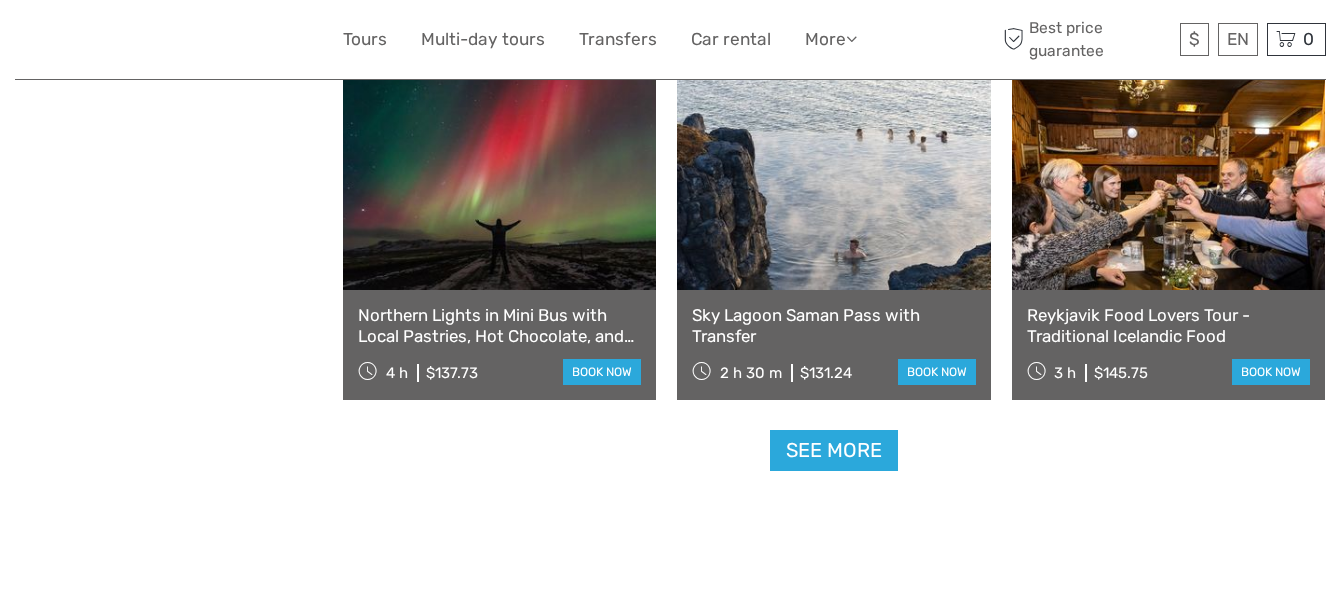 click on "Sky Lagoon Saman Pass with Transfer" at bounding box center [833, 325] 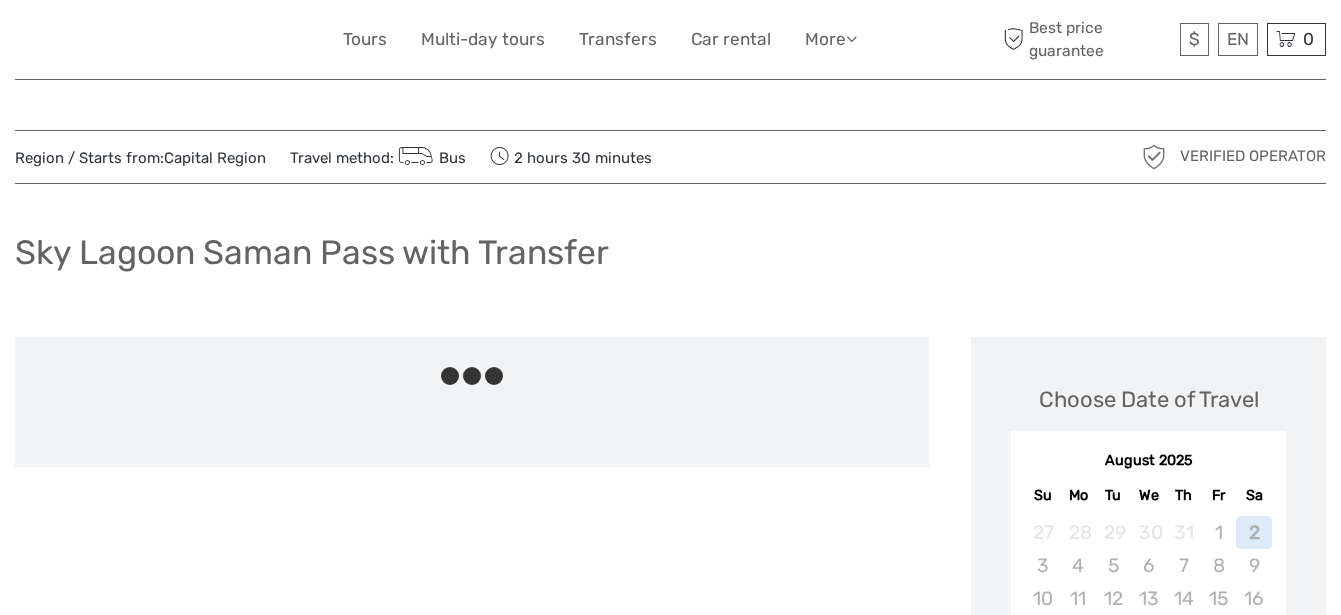 scroll, scrollTop: 0, scrollLeft: 0, axis: both 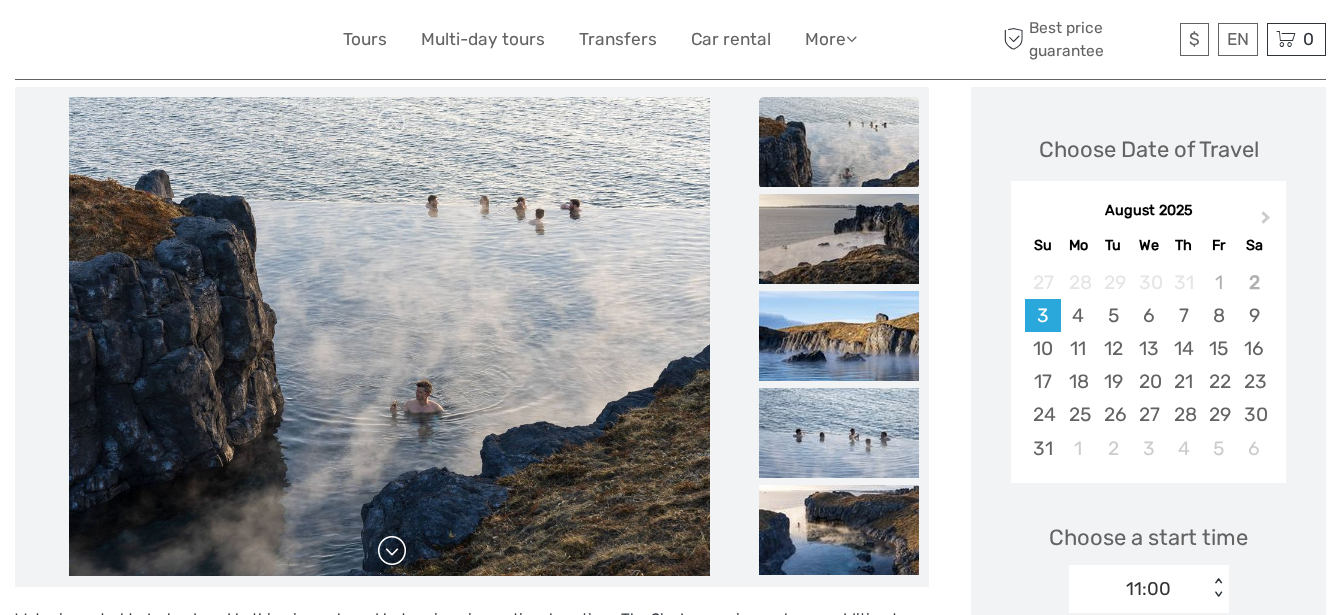 click at bounding box center [392, 551] 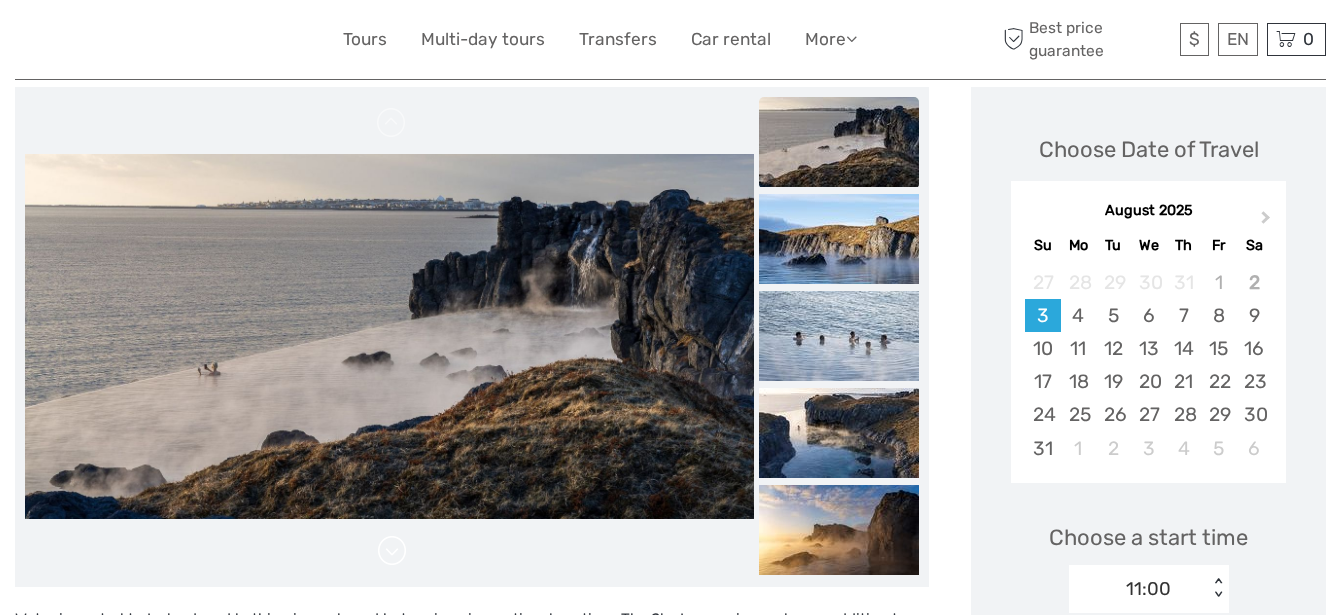 click at bounding box center (392, 551) 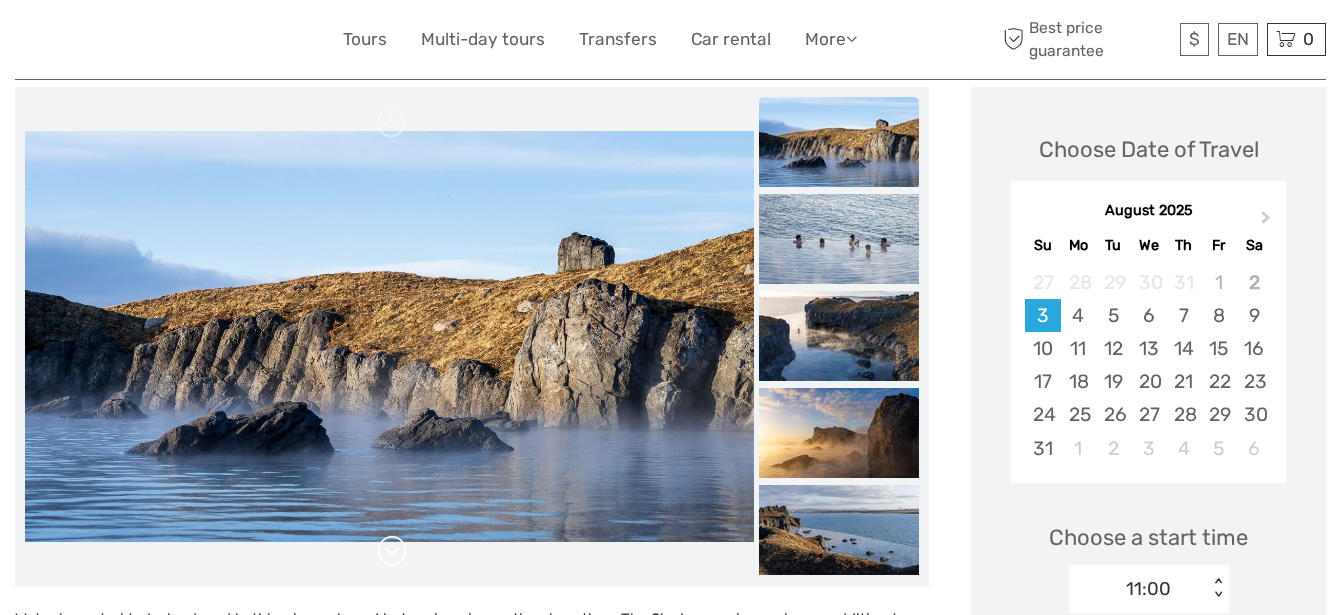 click at bounding box center (392, 551) 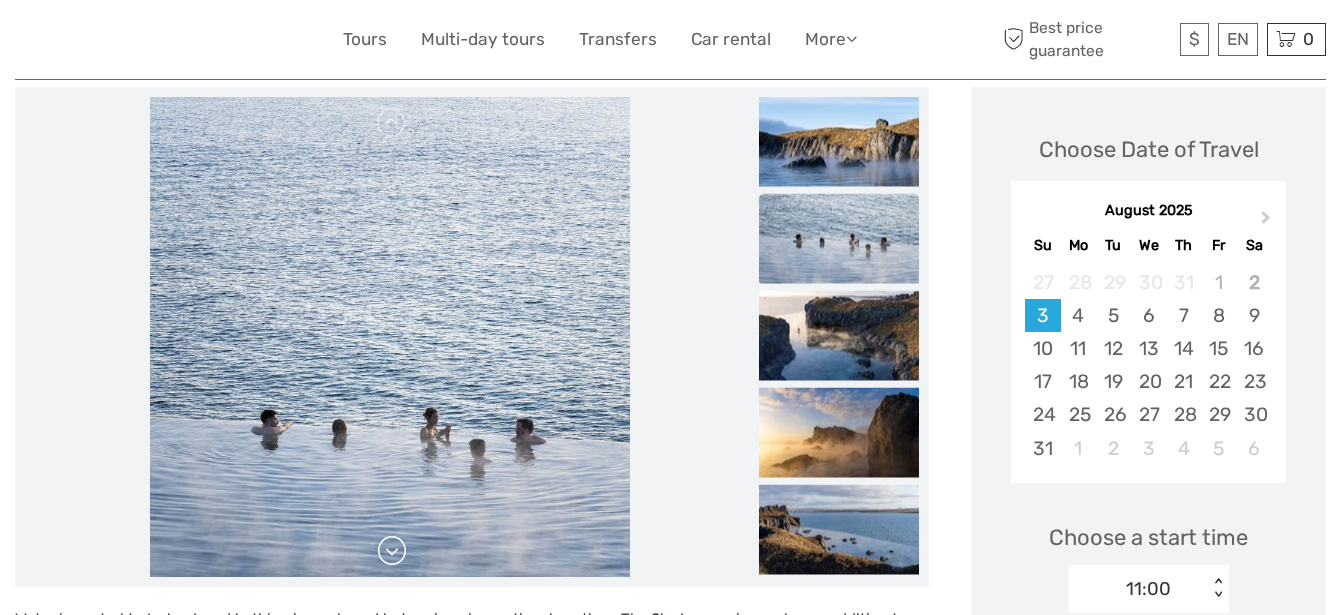 click at bounding box center (392, 551) 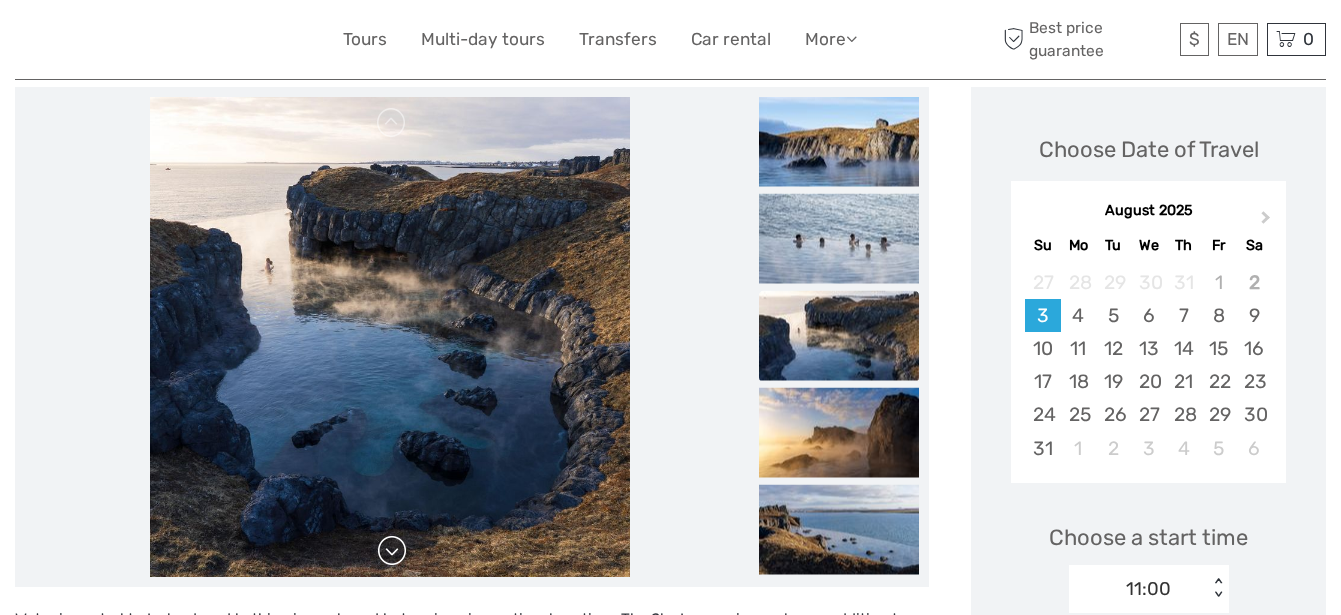 click at bounding box center (392, 551) 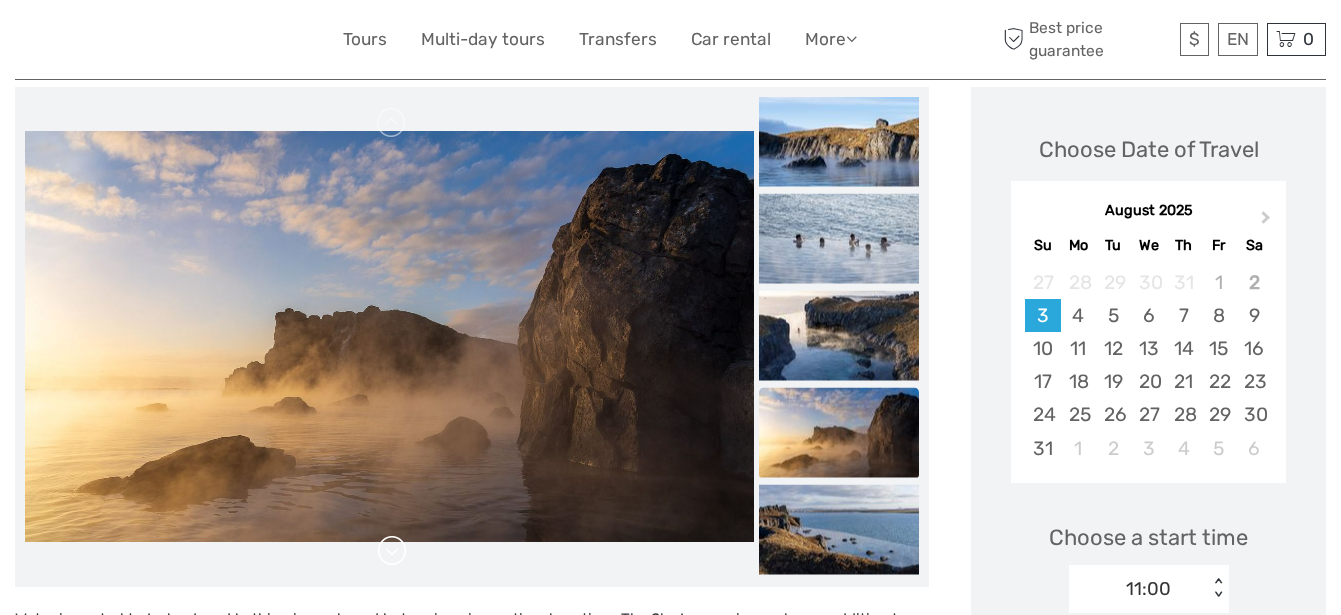 click at bounding box center (392, 551) 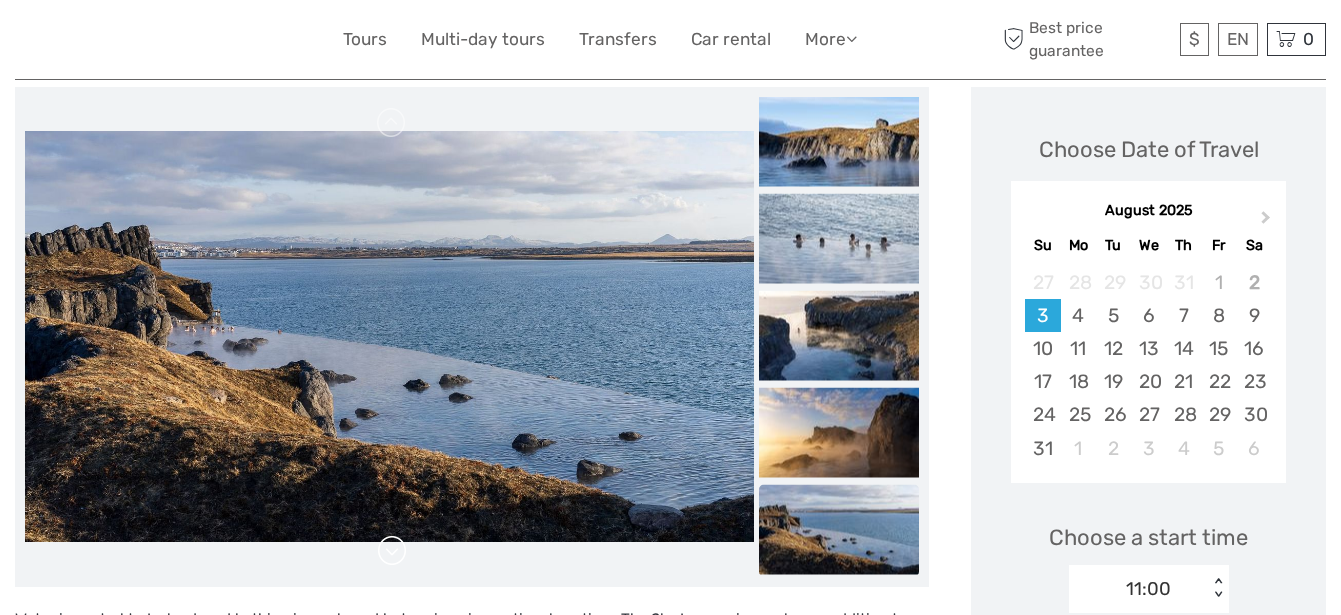 click at bounding box center (392, 551) 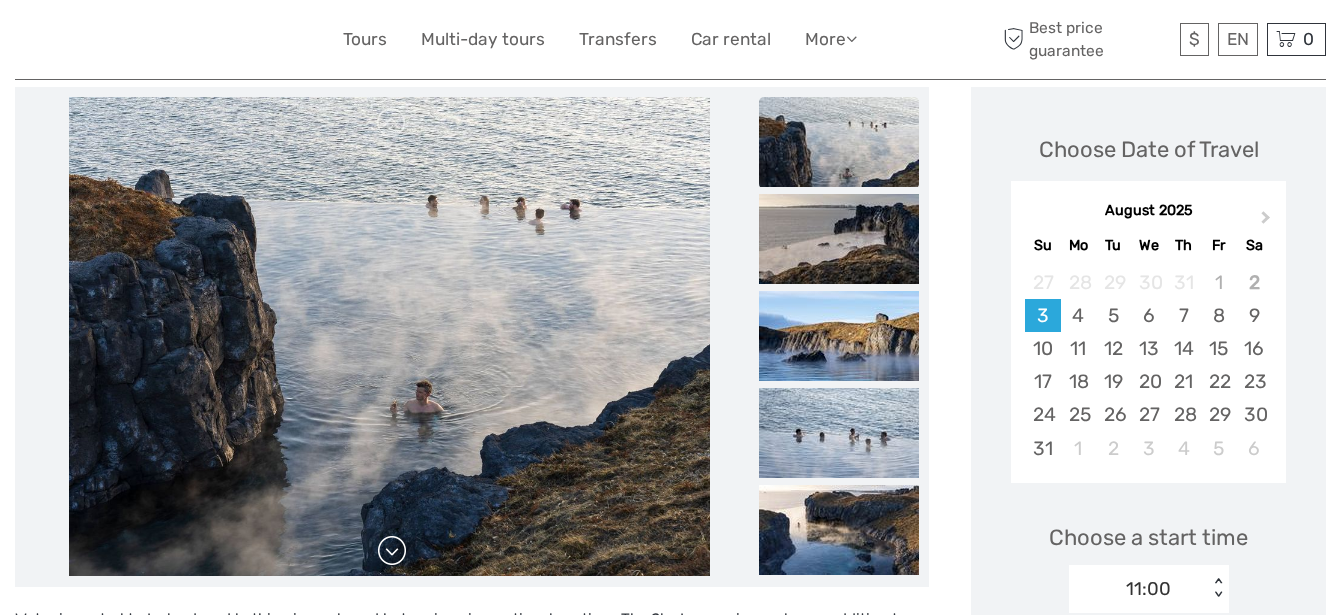 click at bounding box center (392, 551) 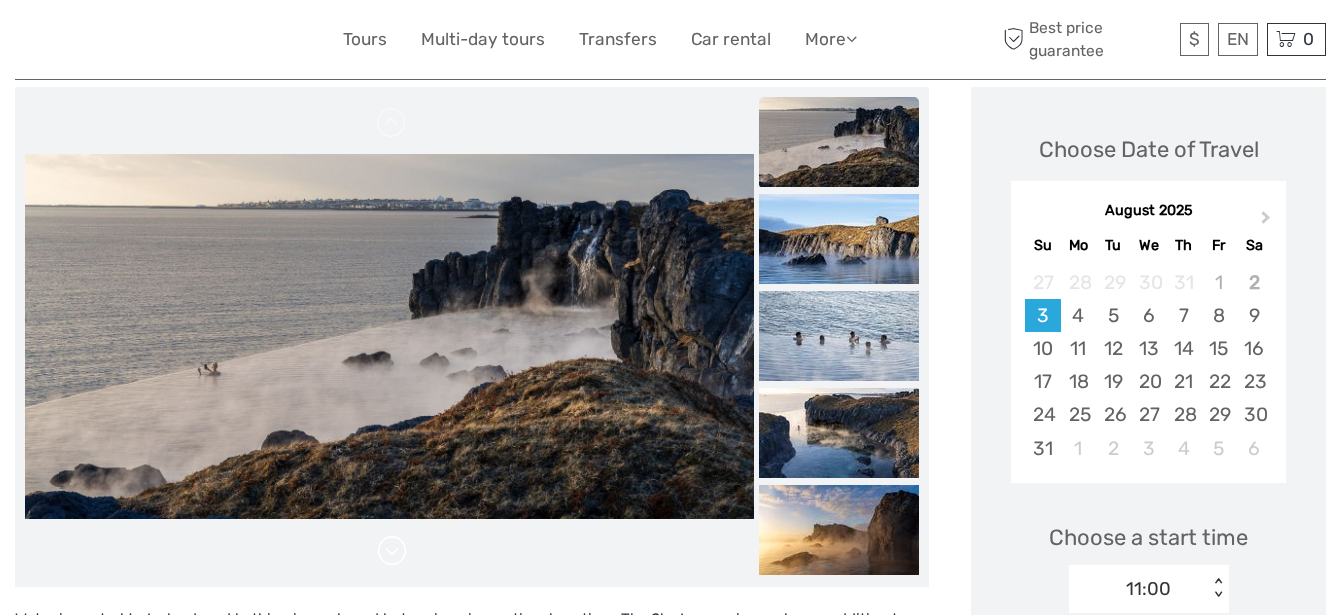 click at bounding box center (392, 551) 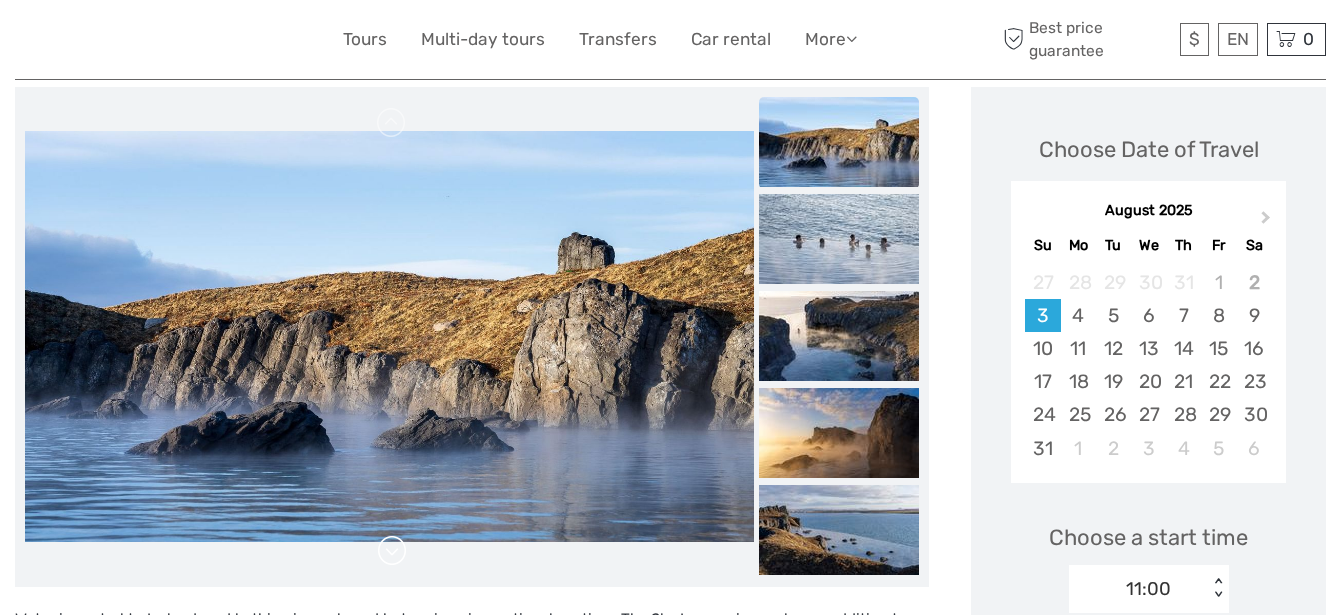 click at bounding box center (392, 551) 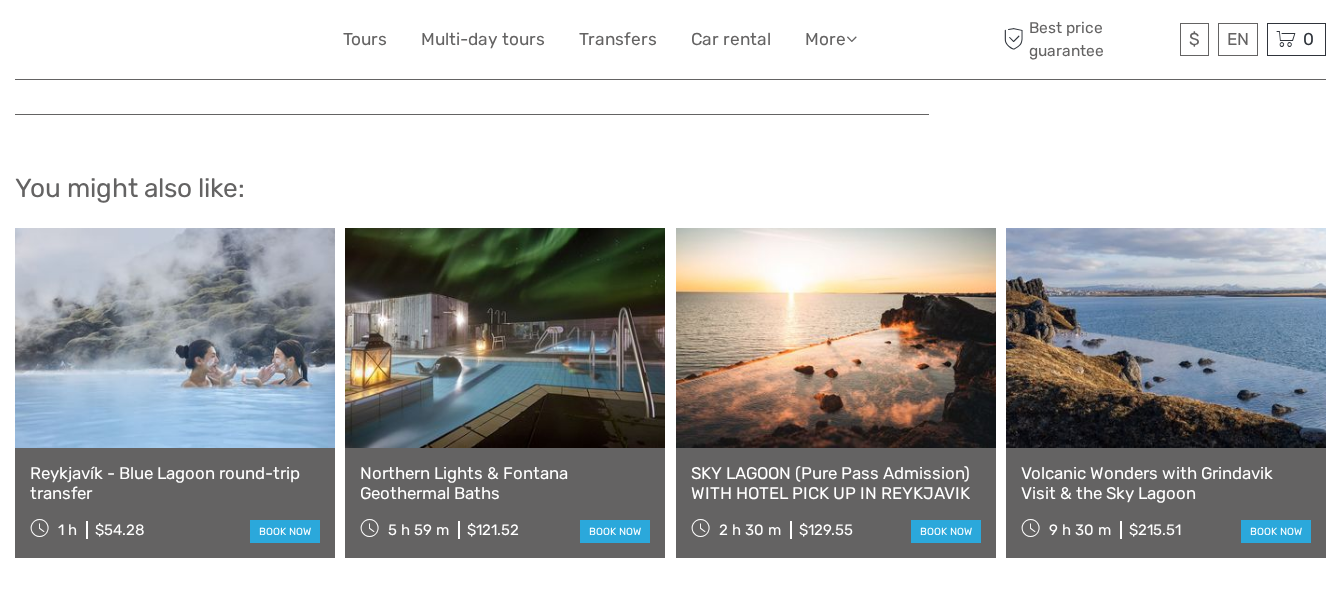 scroll, scrollTop: 2250, scrollLeft: 0, axis: vertical 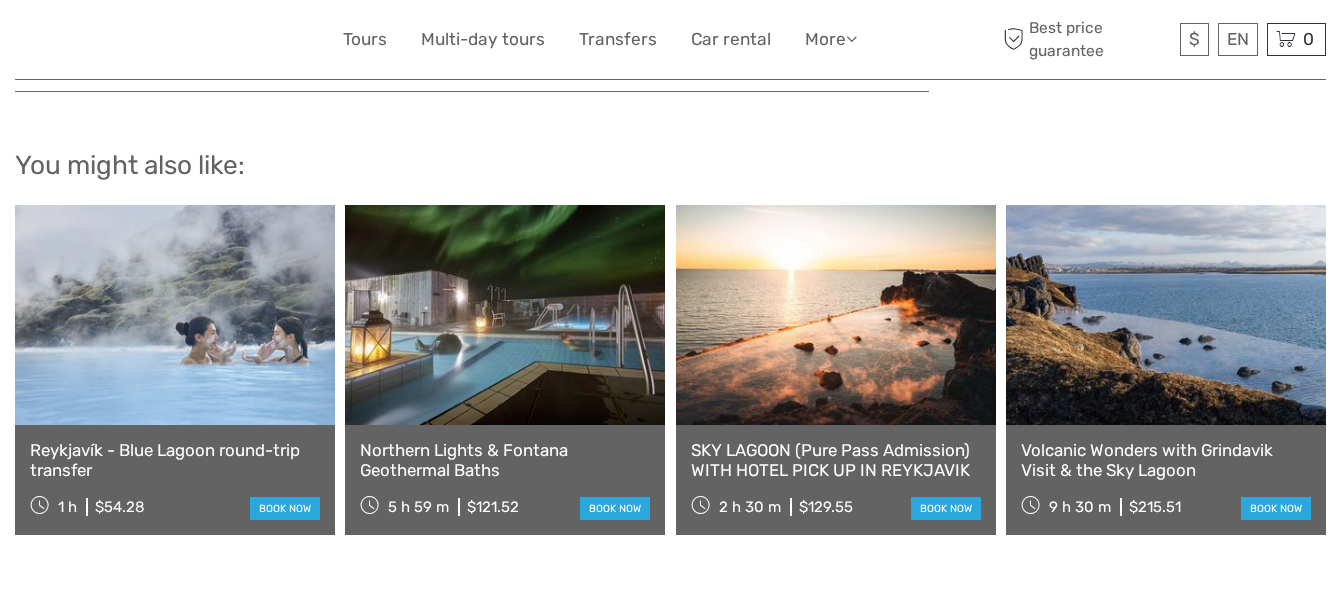 click on "SKY LAGOON (Pure Pass Admission) WITH HOTEL PICK UP IN REYKJAVIK" at bounding box center [836, 460] 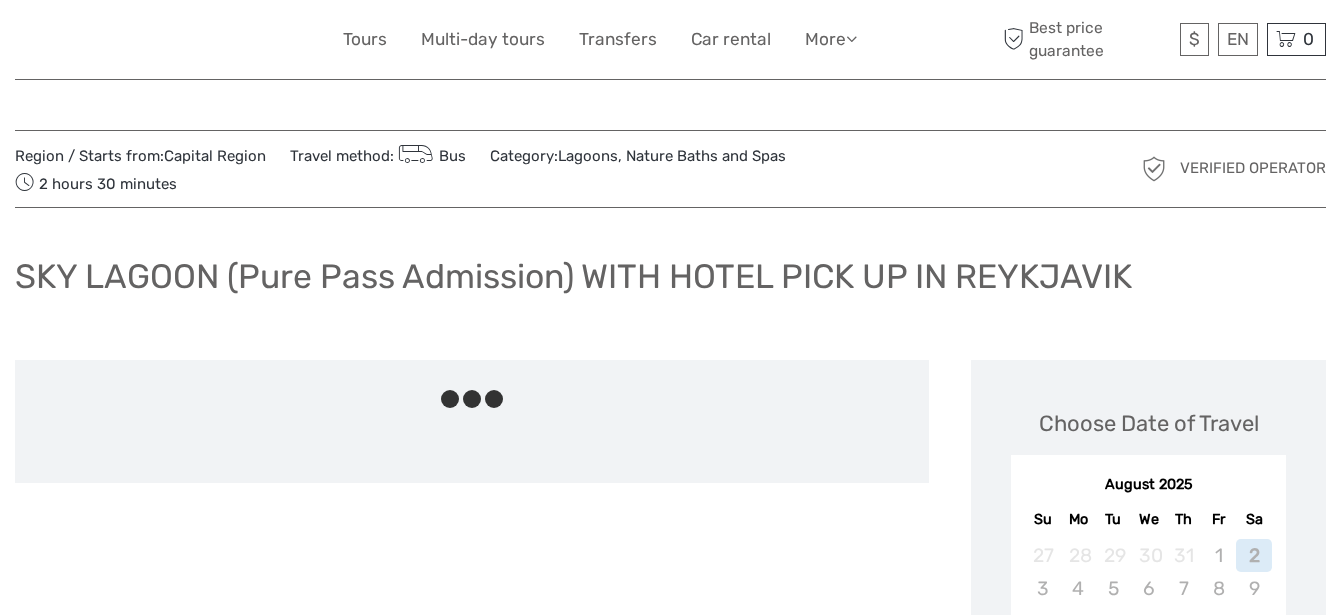 scroll, scrollTop: 0, scrollLeft: 0, axis: both 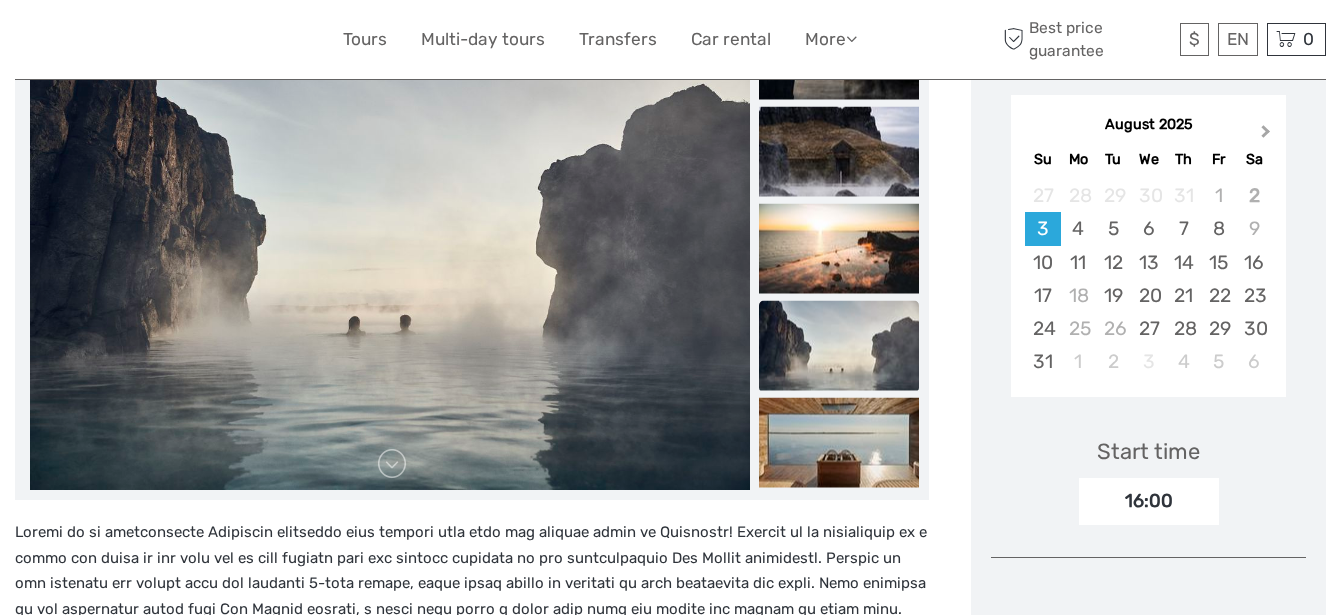 click on "Next Month" at bounding box center [1266, 135] 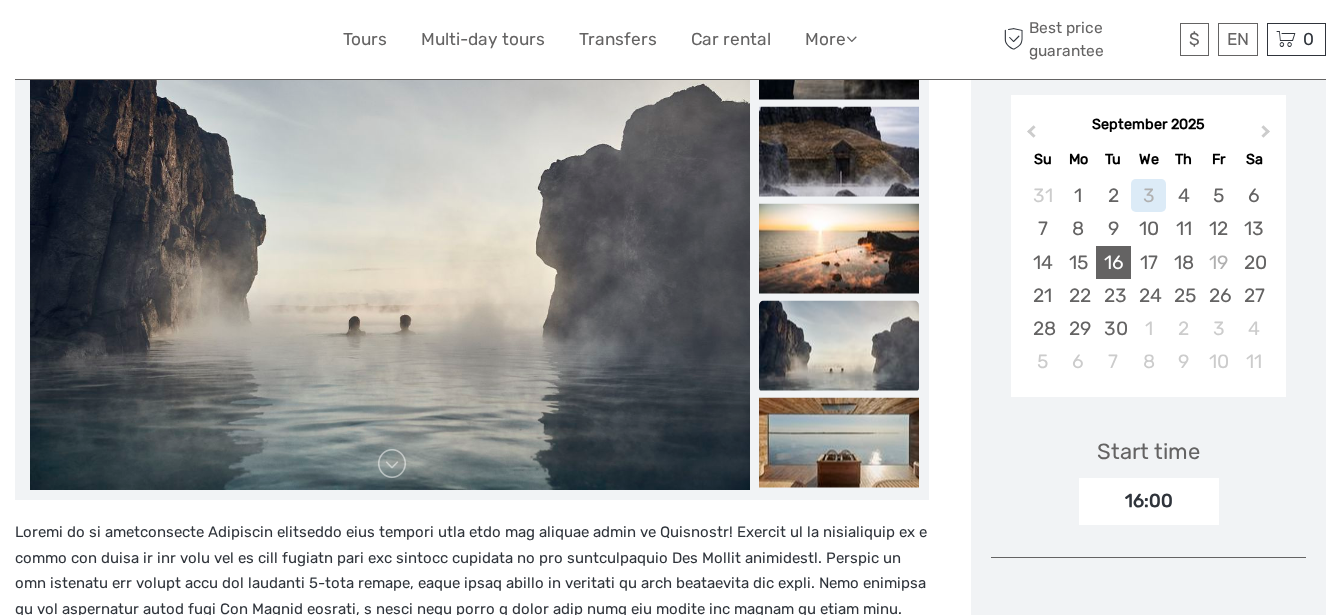 click on "16" at bounding box center [1113, 262] 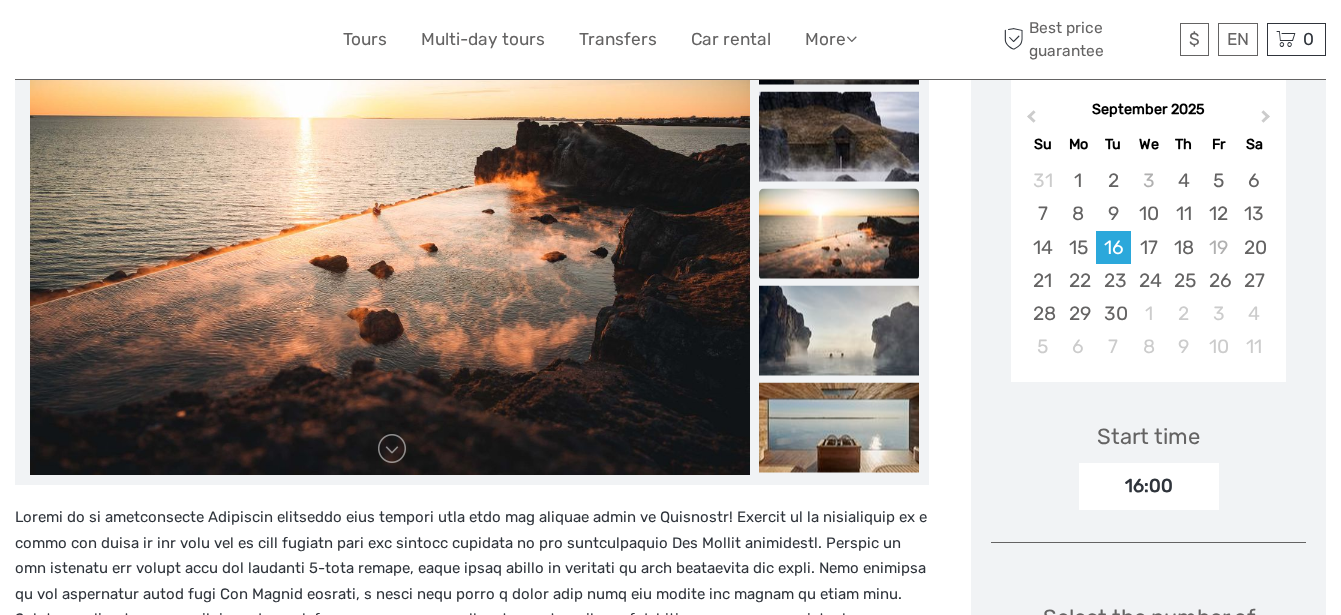 scroll, scrollTop: 250, scrollLeft: 0, axis: vertical 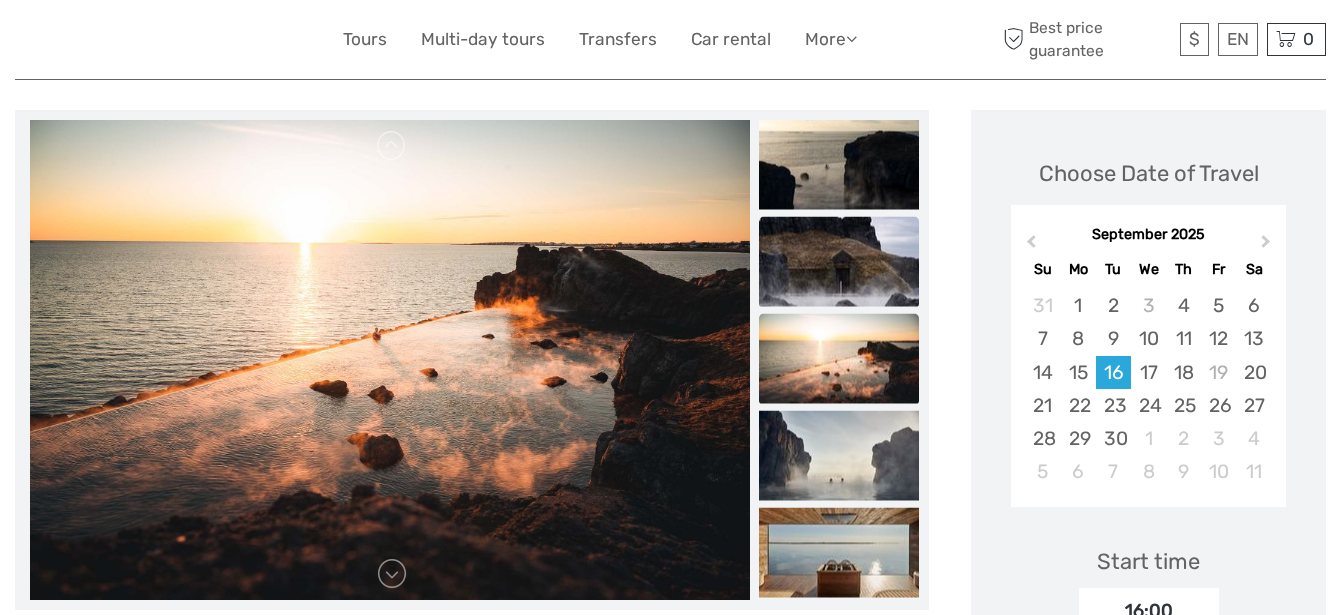 click at bounding box center (839, 262) 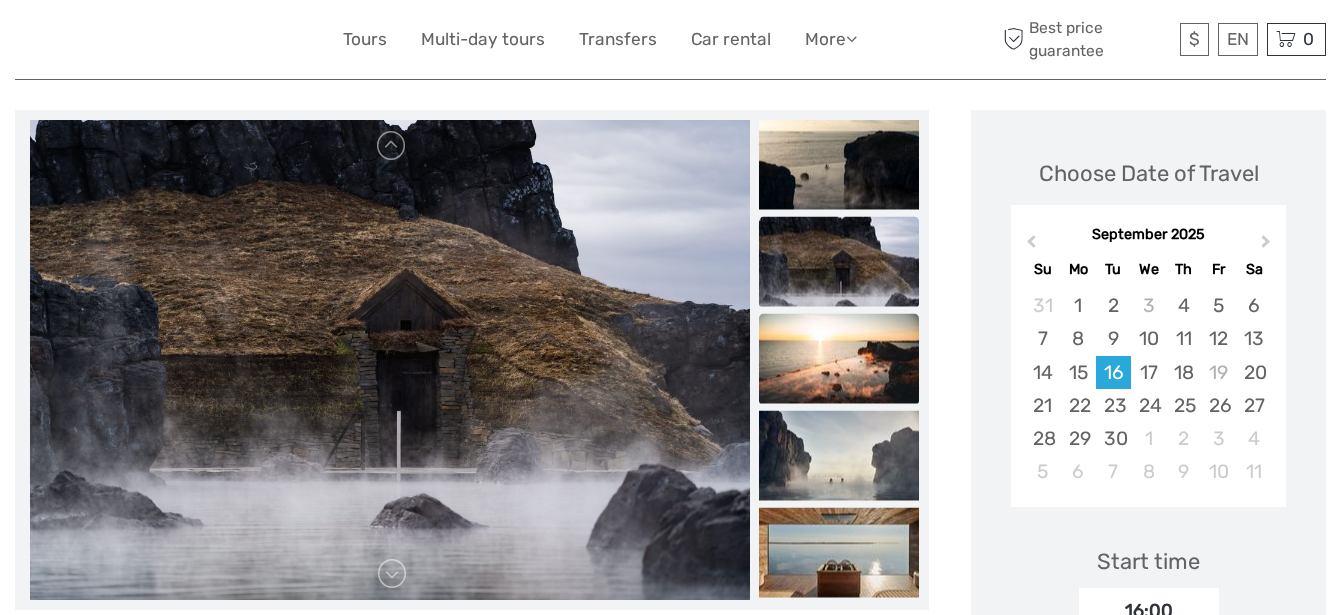 click at bounding box center [839, 359] 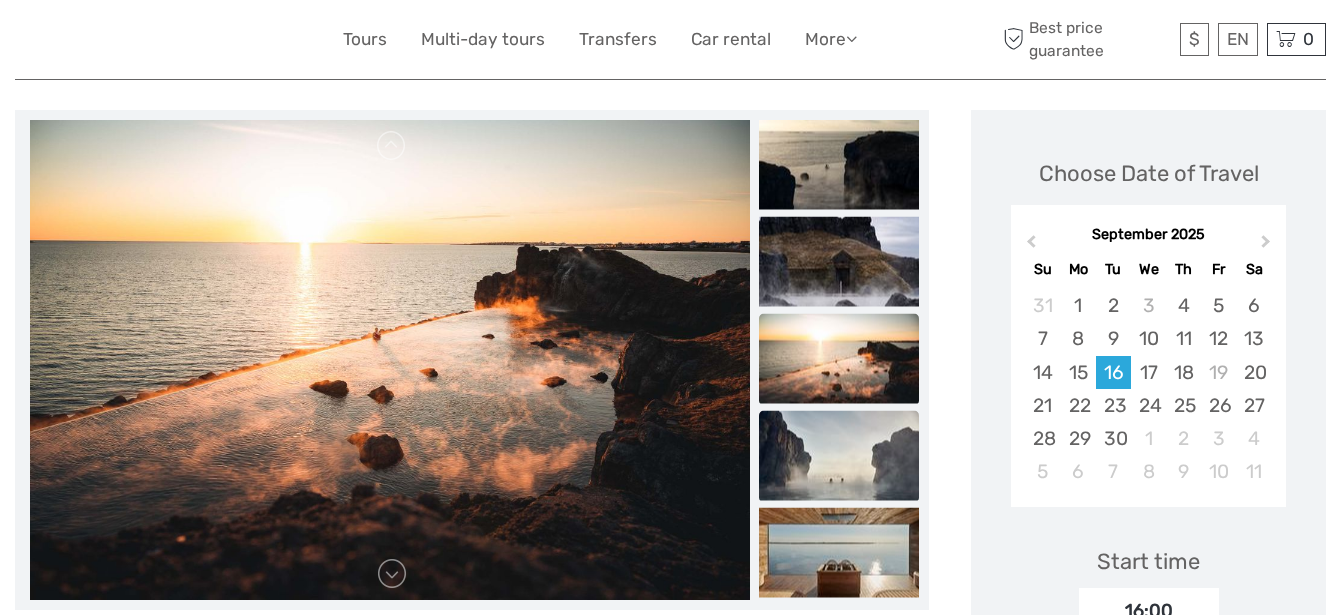 click at bounding box center [839, 456] 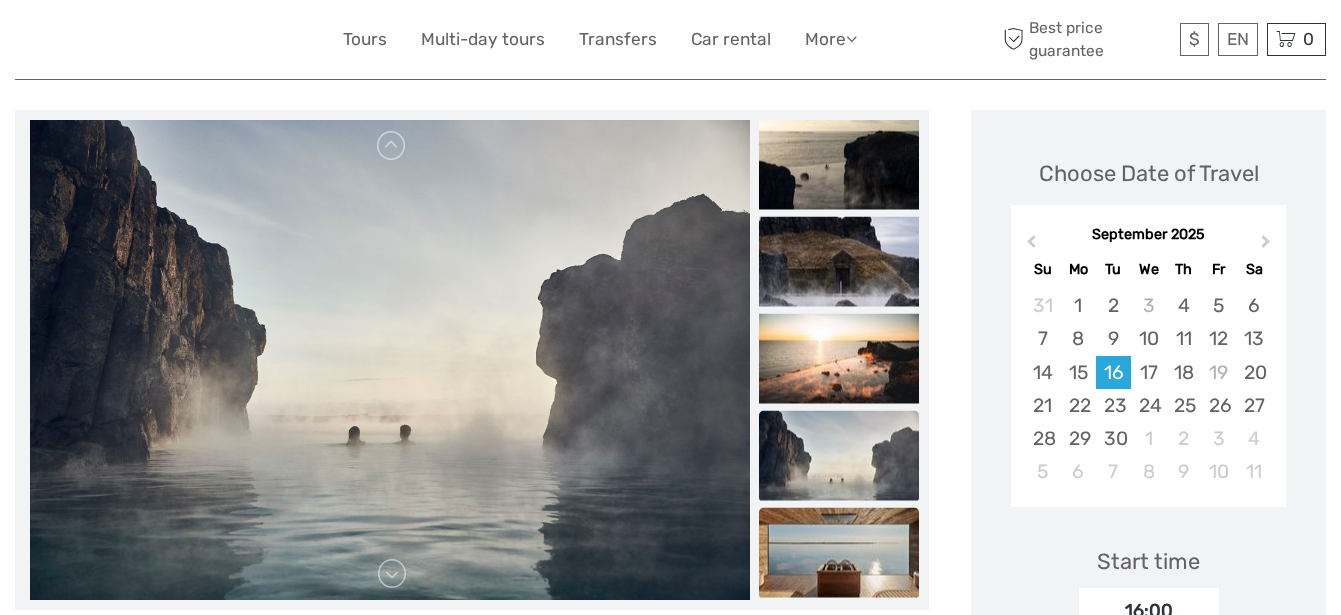 click at bounding box center [839, 553] 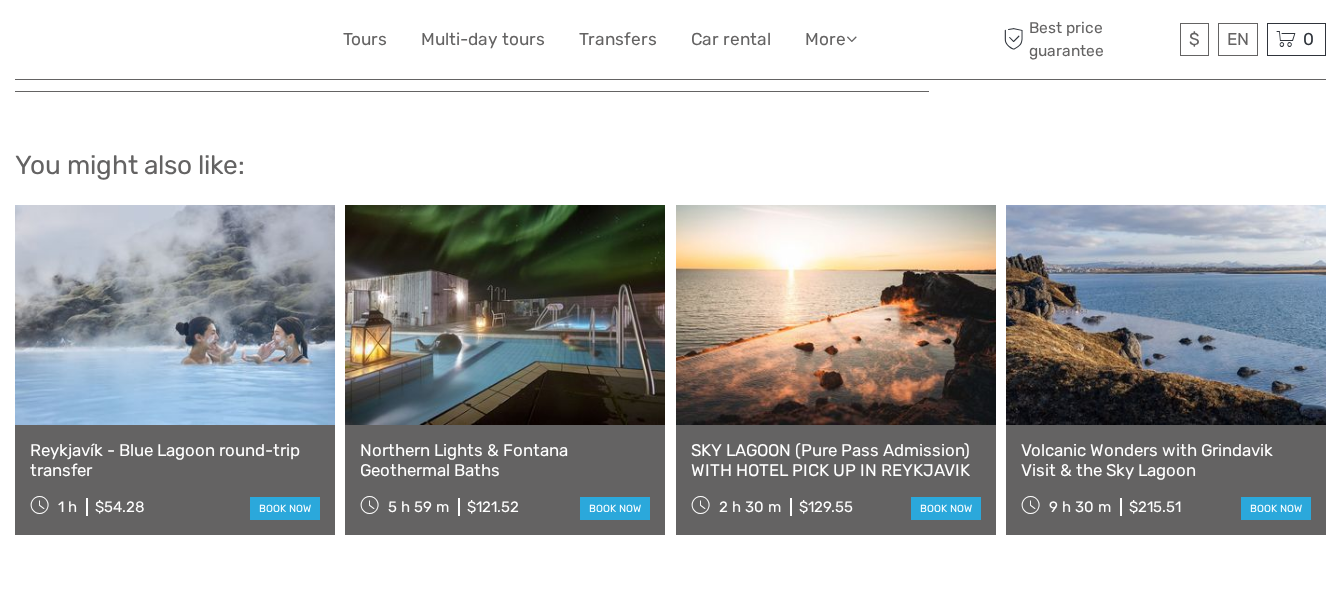 scroll, scrollTop: 2195, scrollLeft: 0, axis: vertical 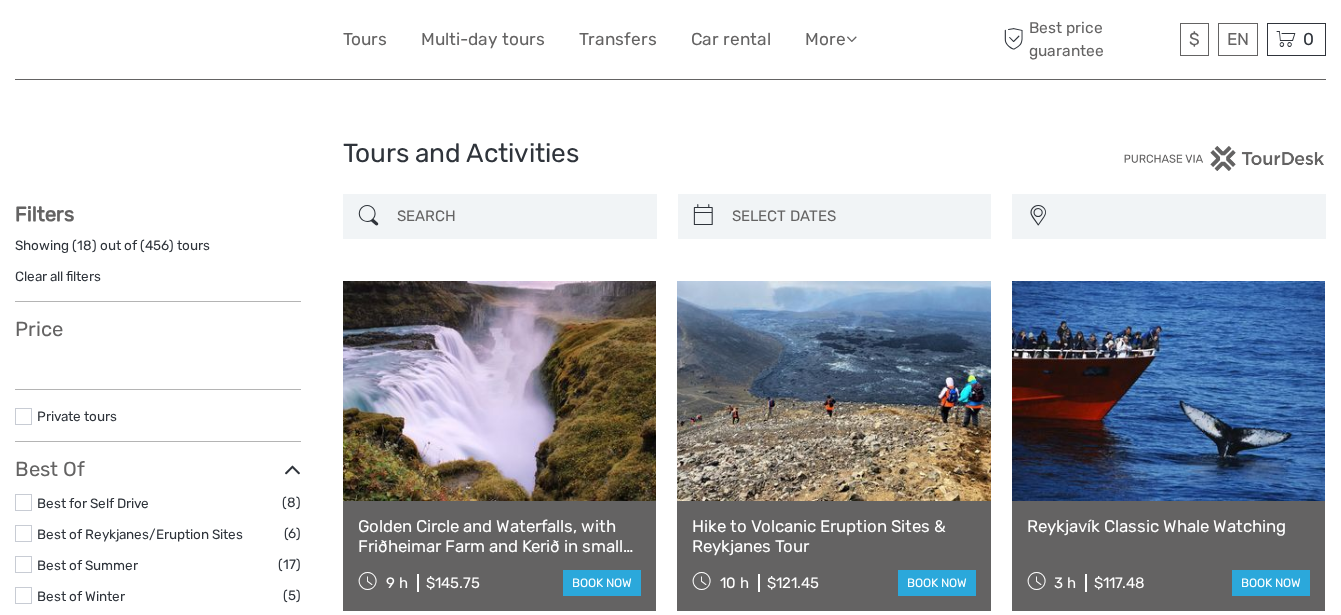 select 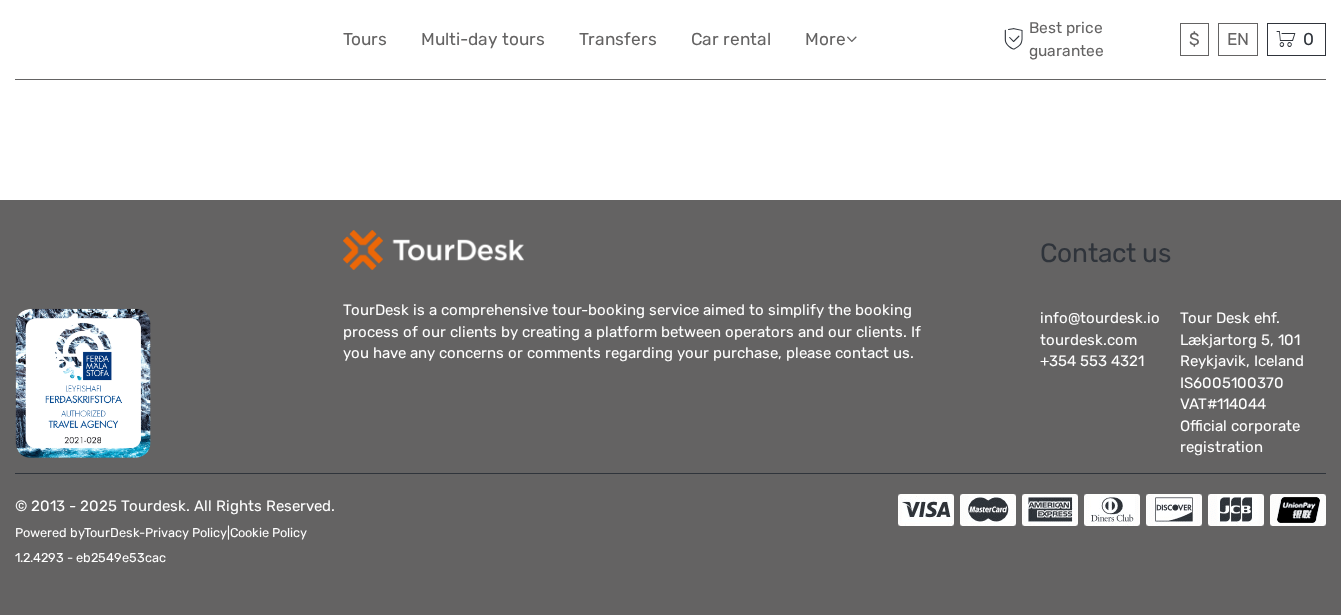 select 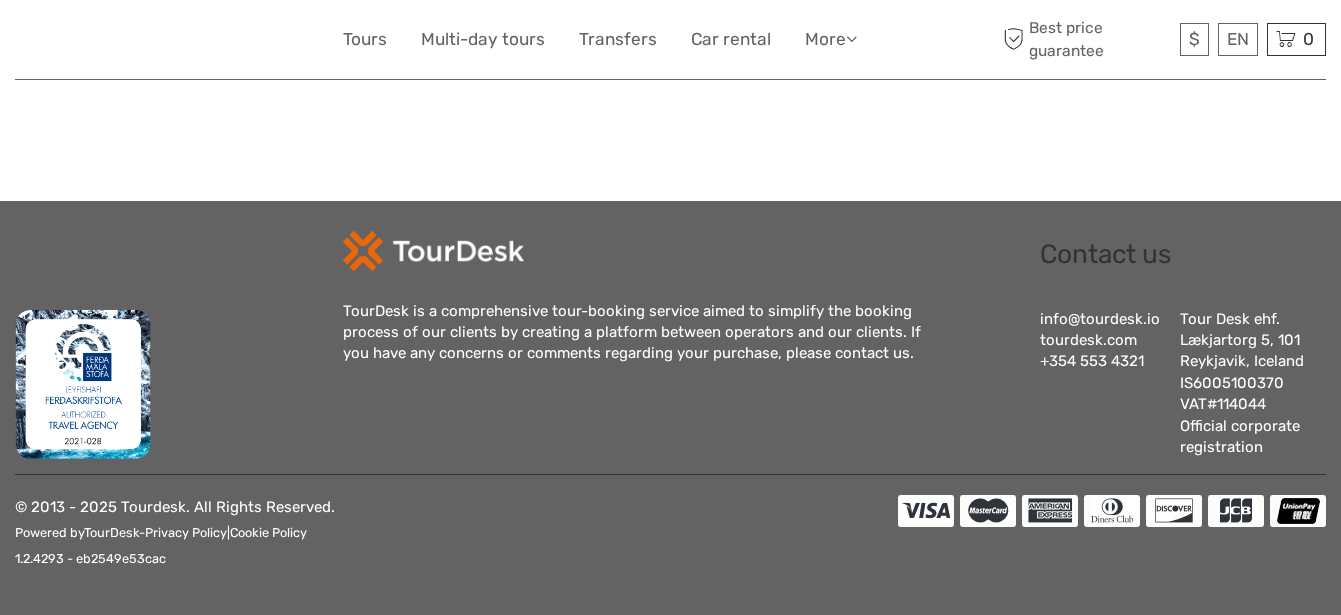 scroll, scrollTop: 0, scrollLeft: 0, axis: both 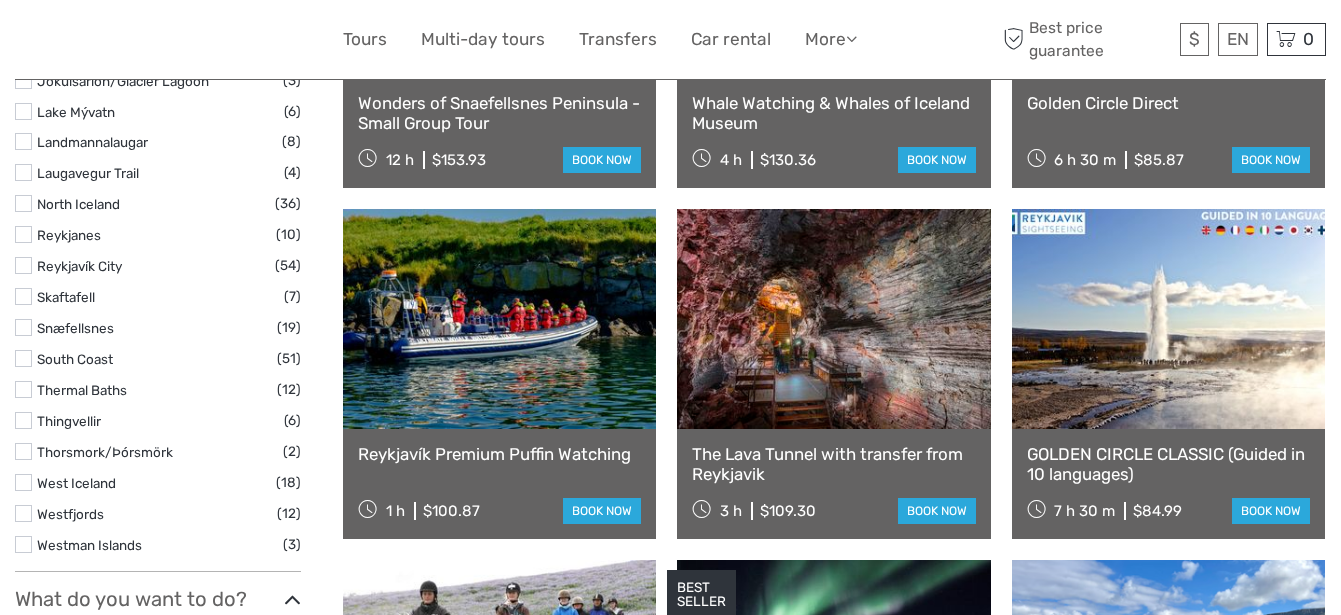 click at bounding box center (23, 389) 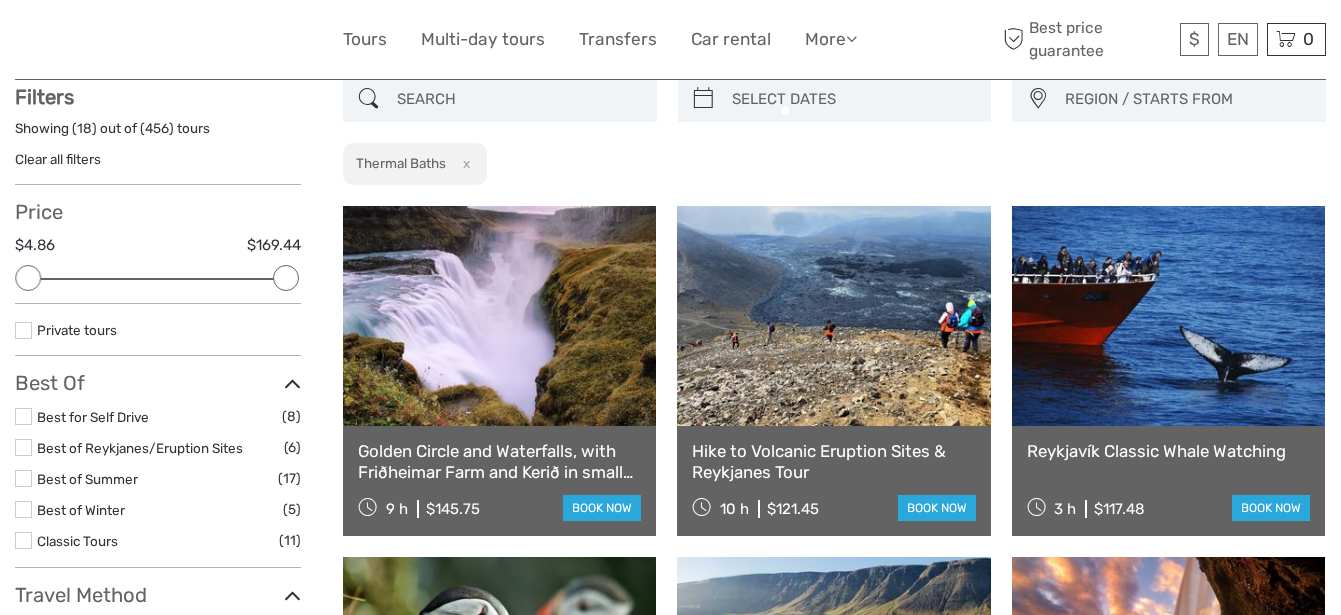 scroll, scrollTop: 114, scrollLeft: 0, axis: vertical 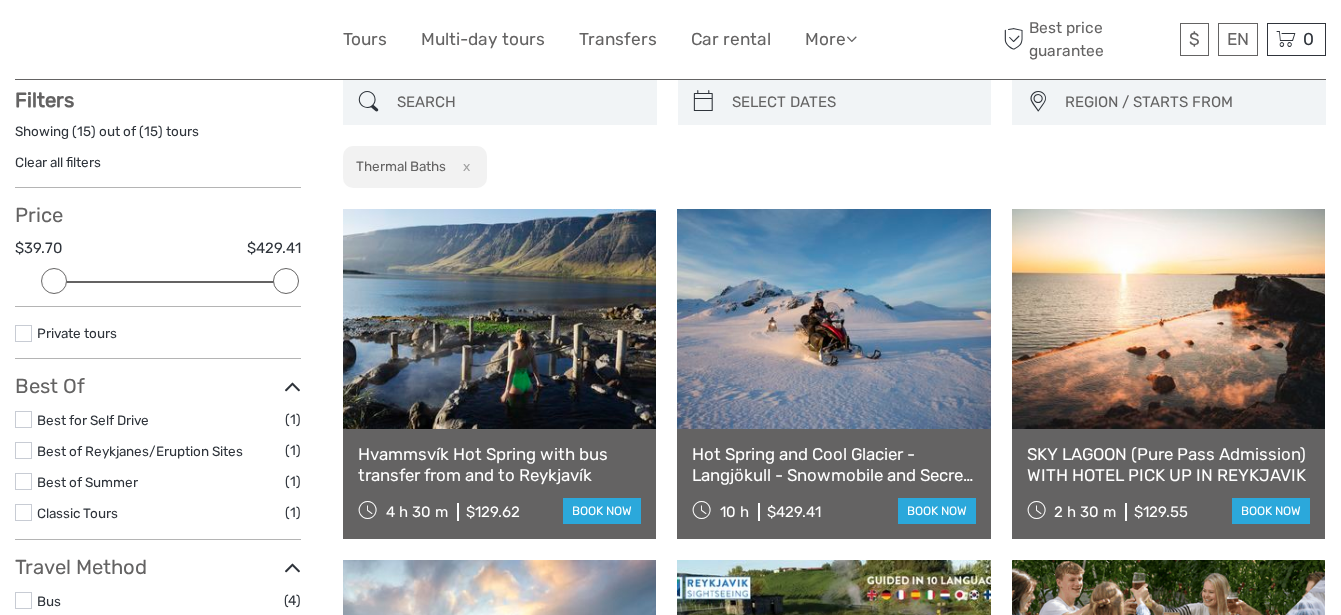 click on "SKY LAGOON (Pure Pass Admission) WITH HOTEL PICK UP IN REYKJAVIK" at bounding box center [1168, 464] 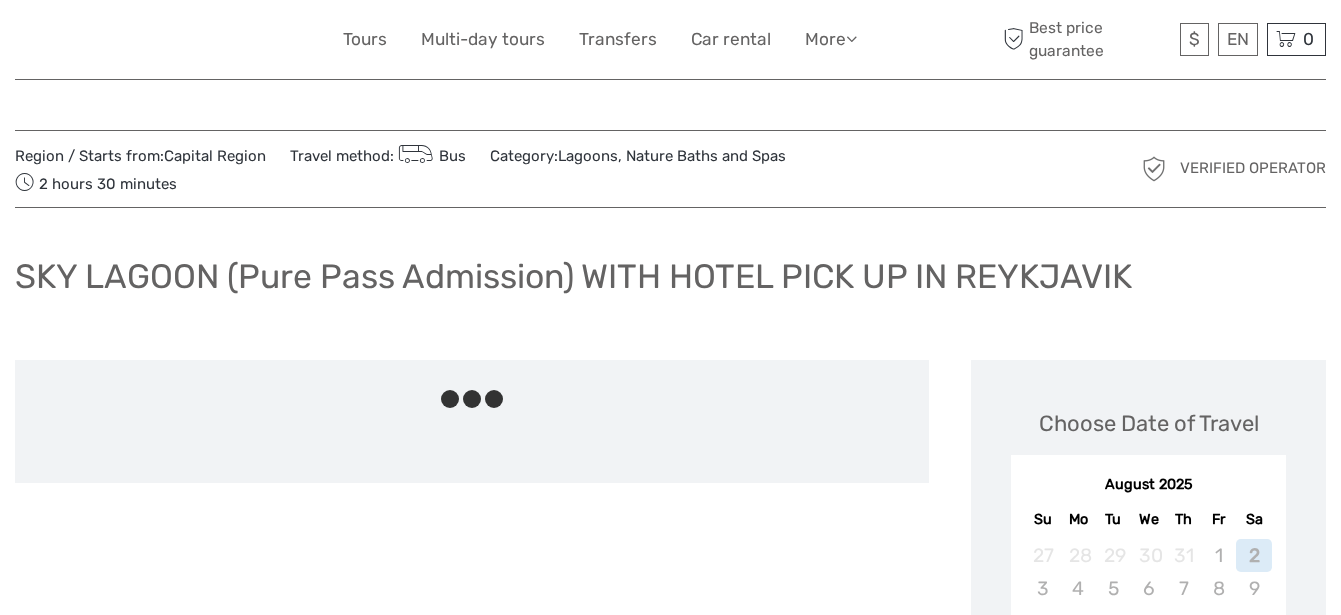 scroll, scrollTop: 0, scrollLeft: 0, axis: both 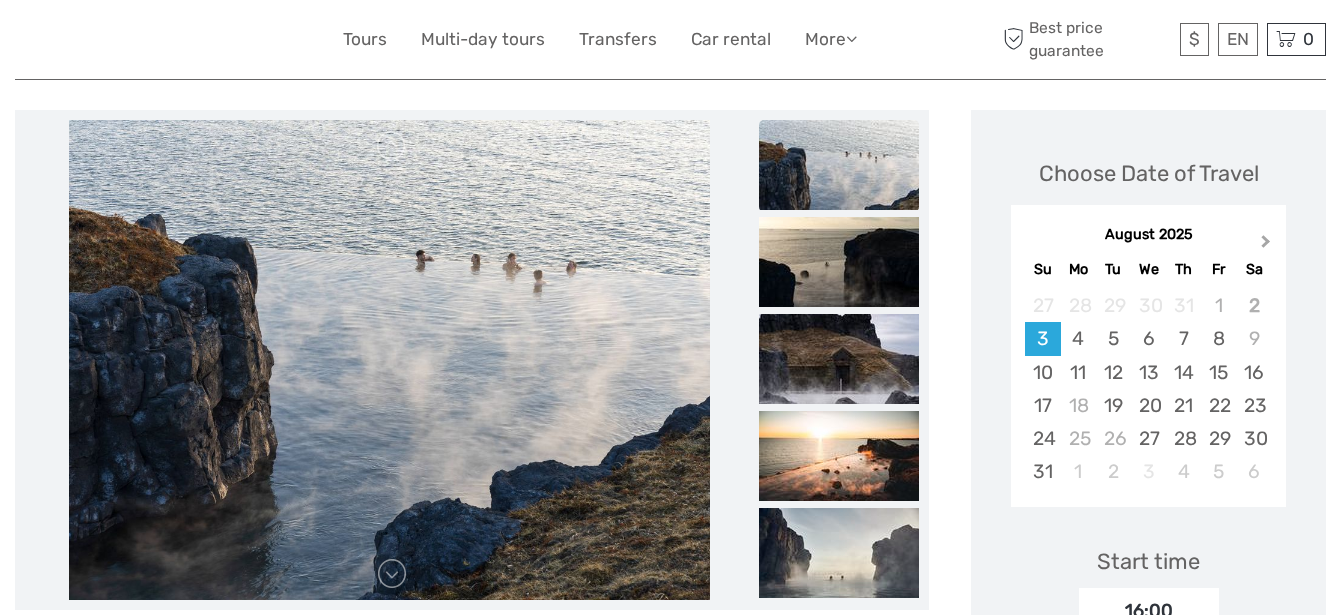 click on "Next Month" at bounding box center [1268, 246] 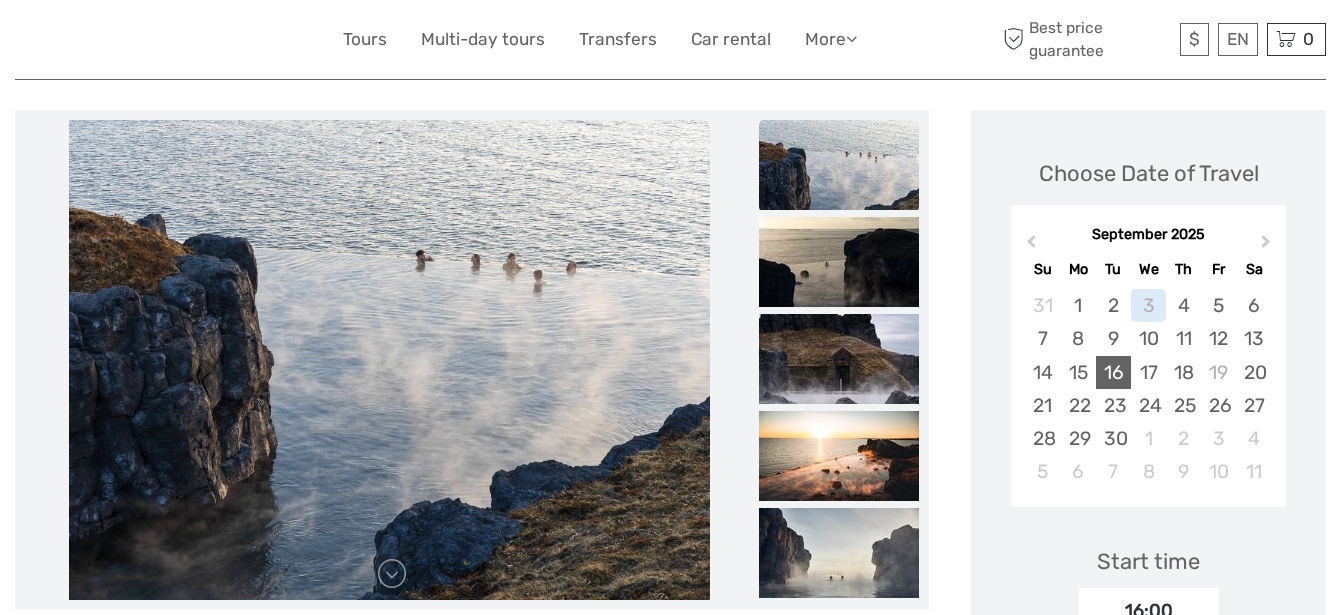 click on "16" at bounding box center [1113, 372] 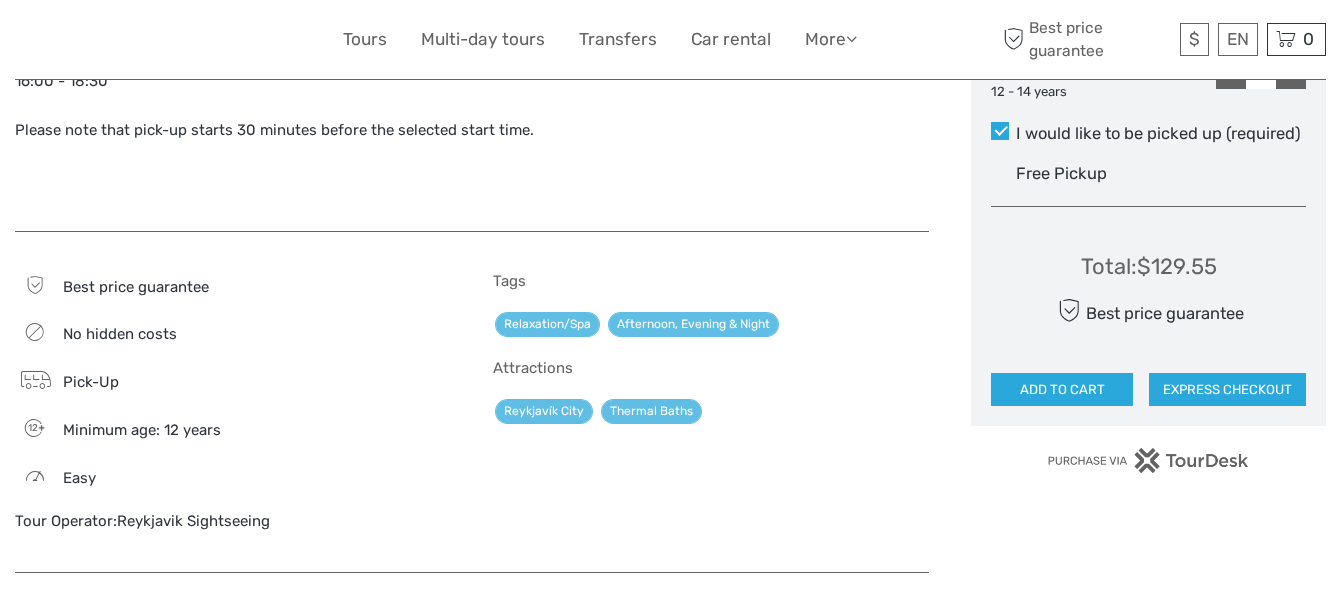 scroll, scrollTop: 1125, scrollLeft: 0, axis: vertical 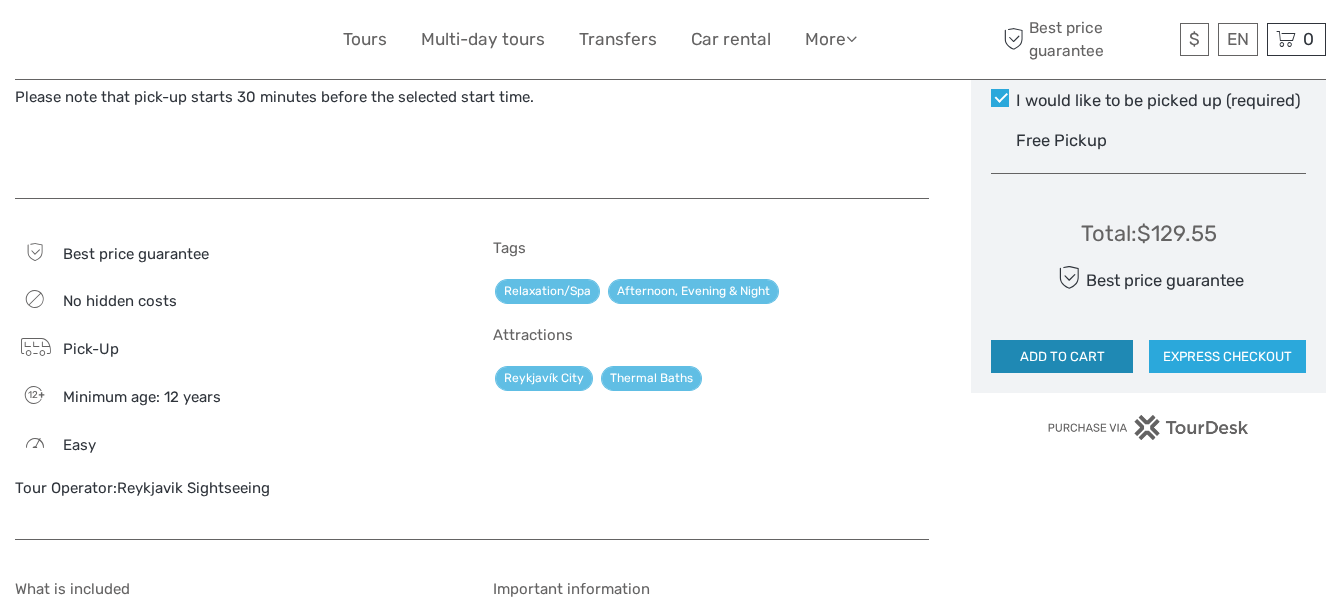 click on "ADD TO CART" at bounding box center (1062, 357) 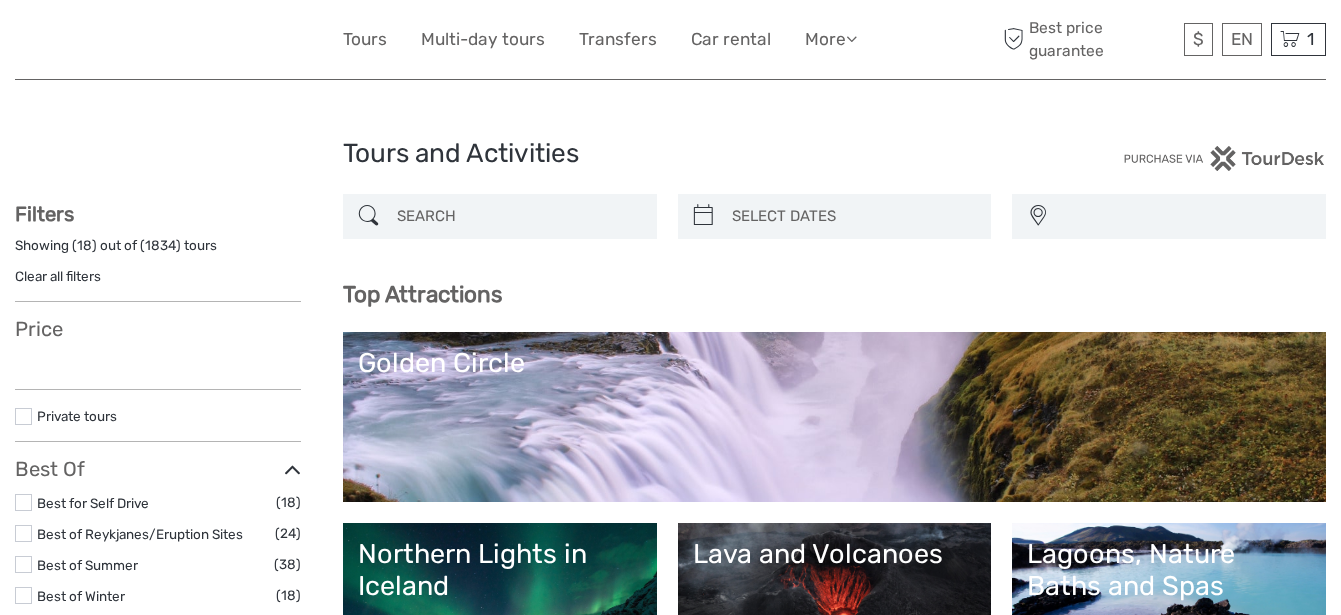 select 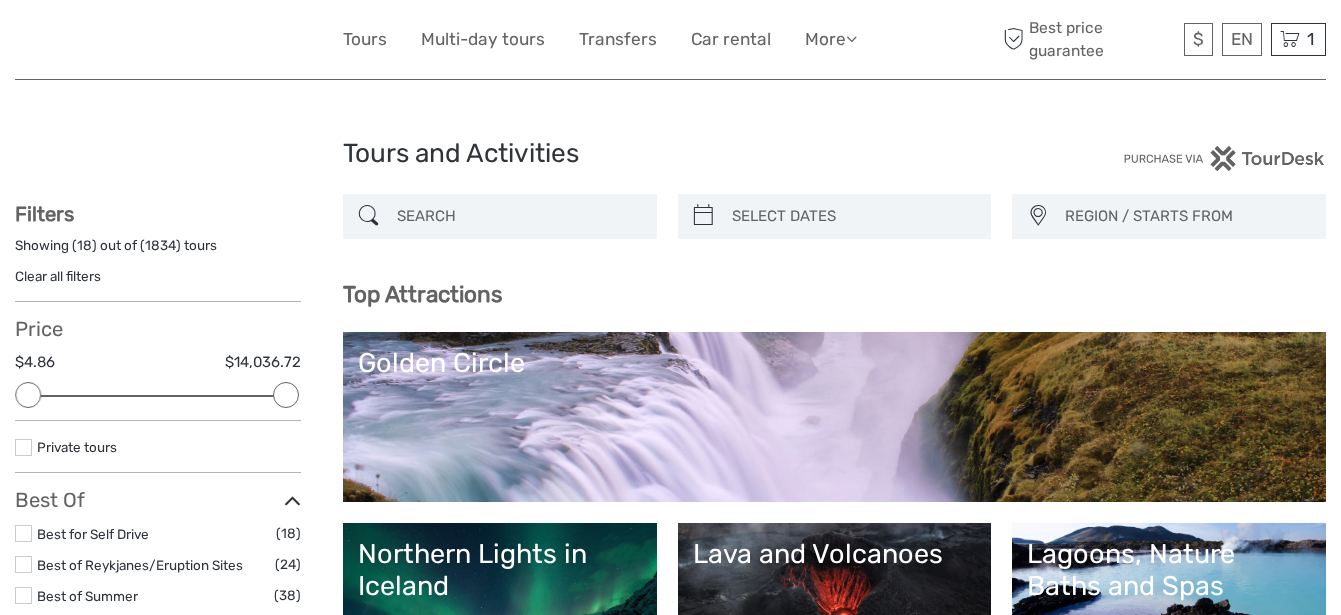 scroll, scrollTop: 0, scrollLeft: 0, axis: both 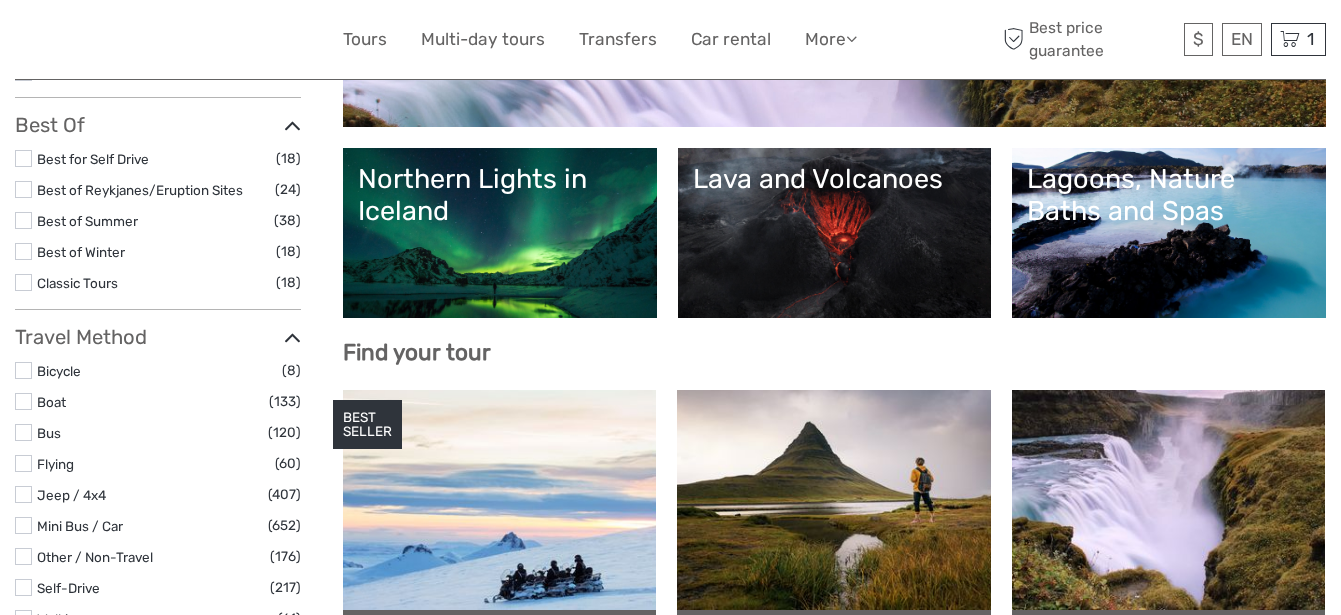 click on "Lagoons, Nature Baths and Spas" at bounding box center [1169, 195] 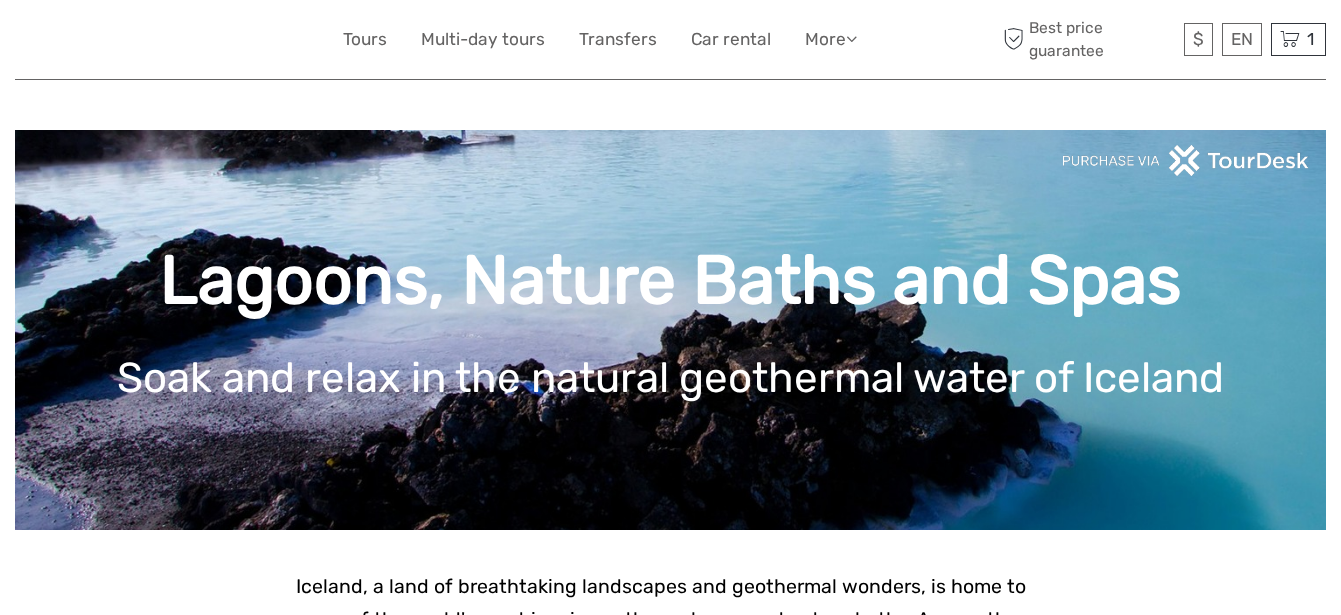 scroll, scrollTop: 0, scrollLeft: 0, axis: both 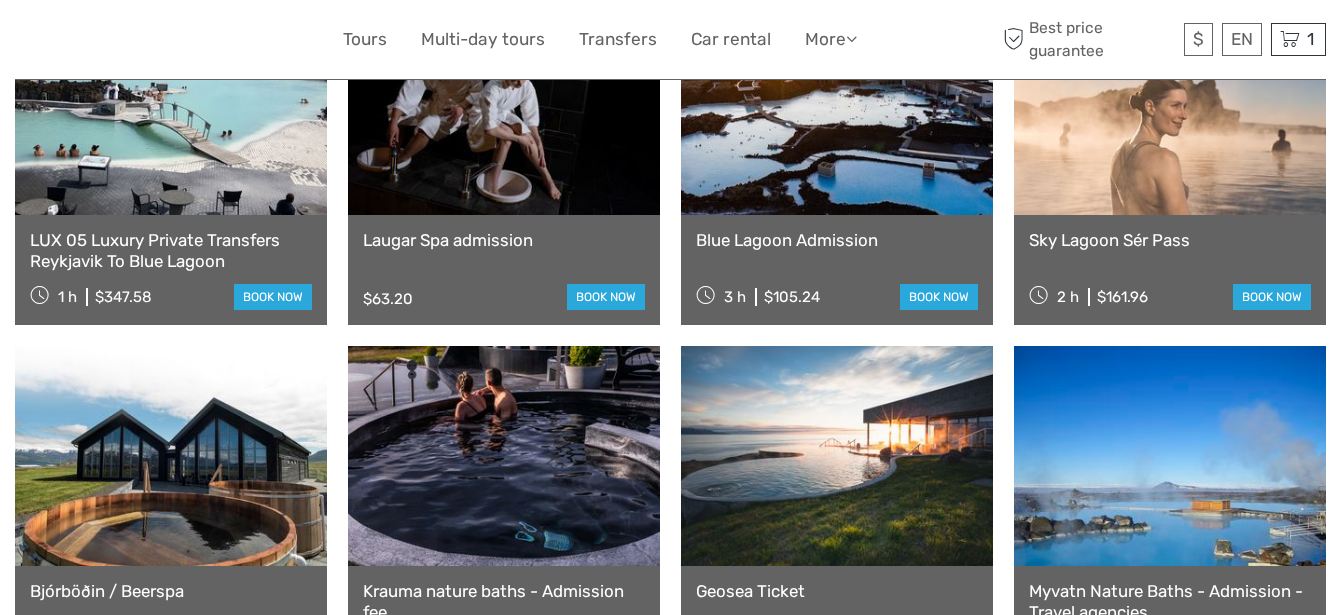 click at bounding box center (1170, 105) 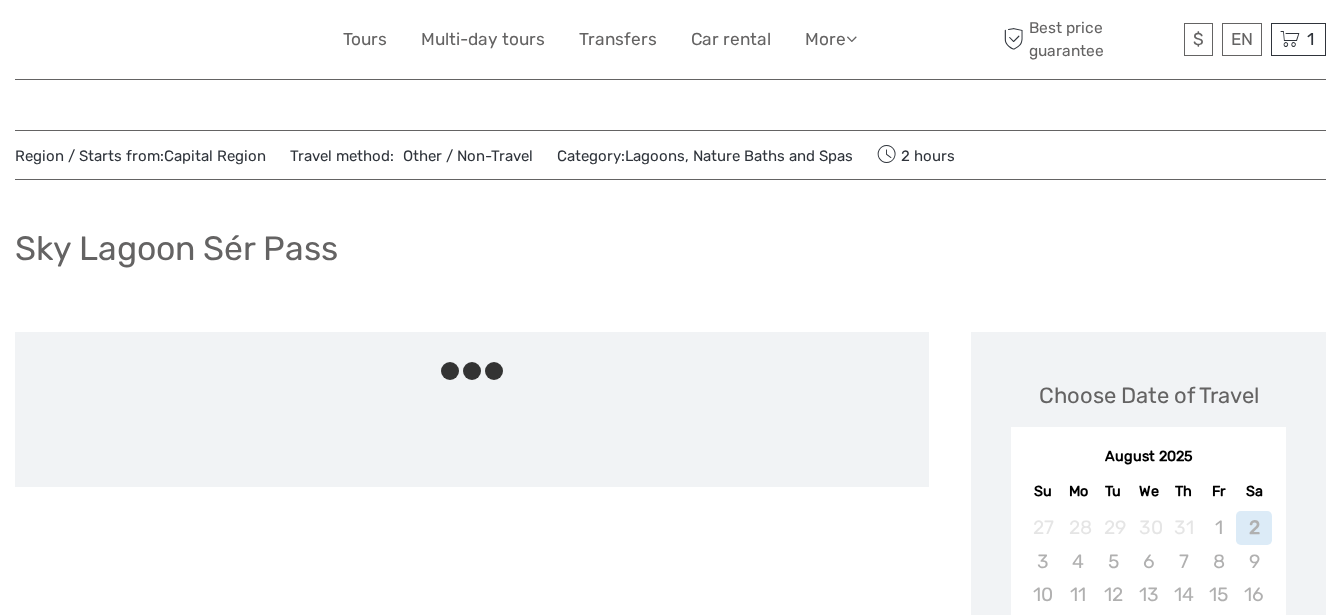 scroll, scrollTop: 0, scrollLeft: 0, axis: both 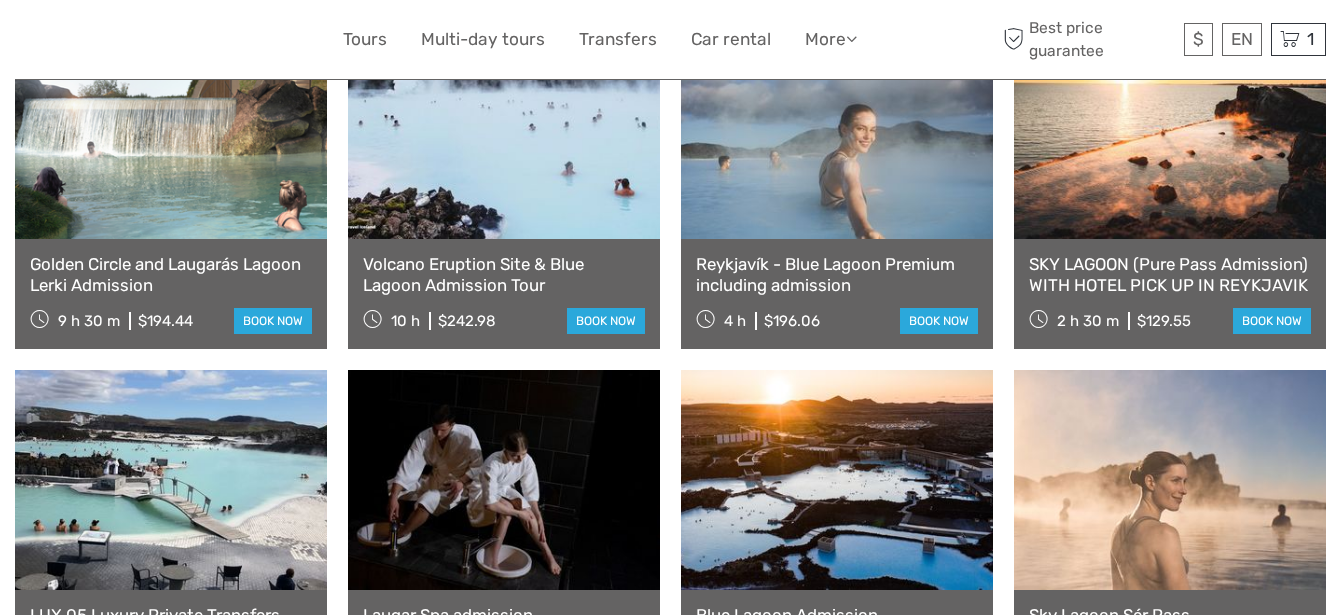 click at bounding box center (1170, 129) 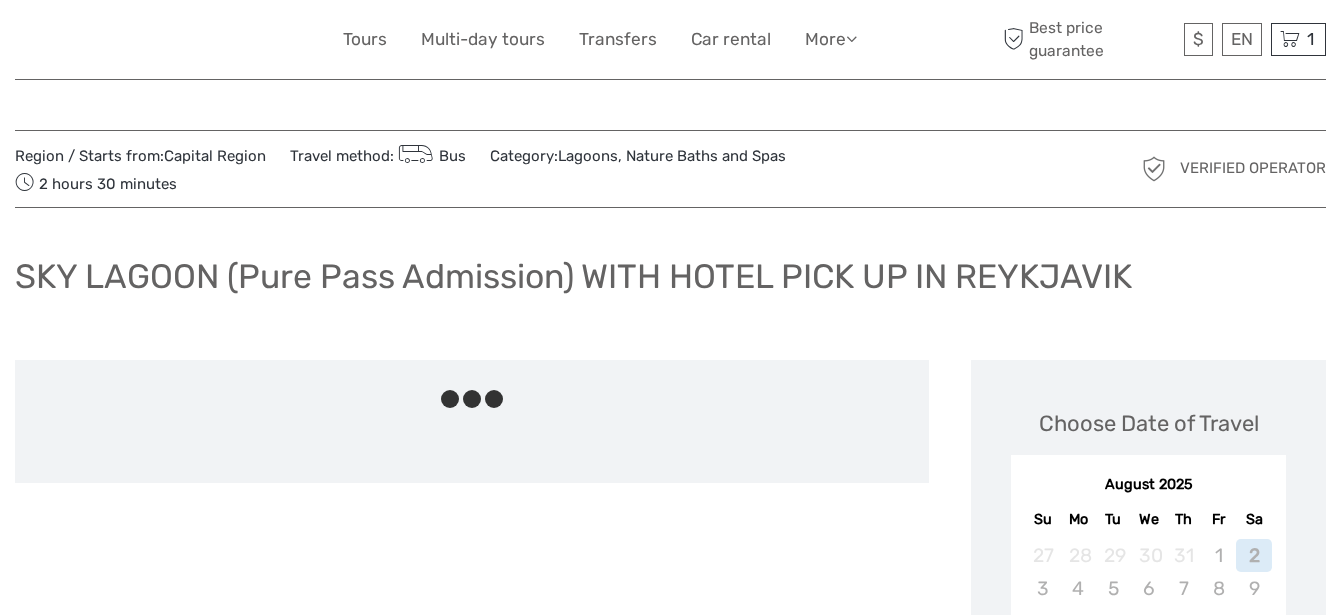scroll, scrollTop: 0, scrollLeft: 0, axis: both 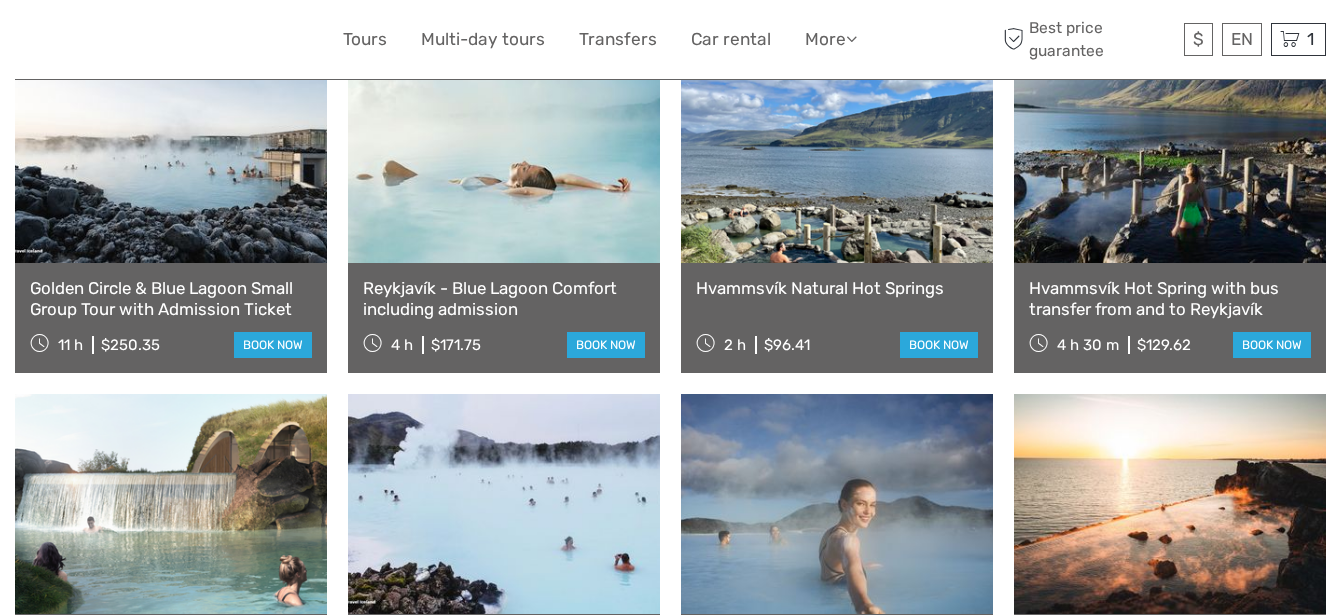 click at bounding box center [1170, 153] 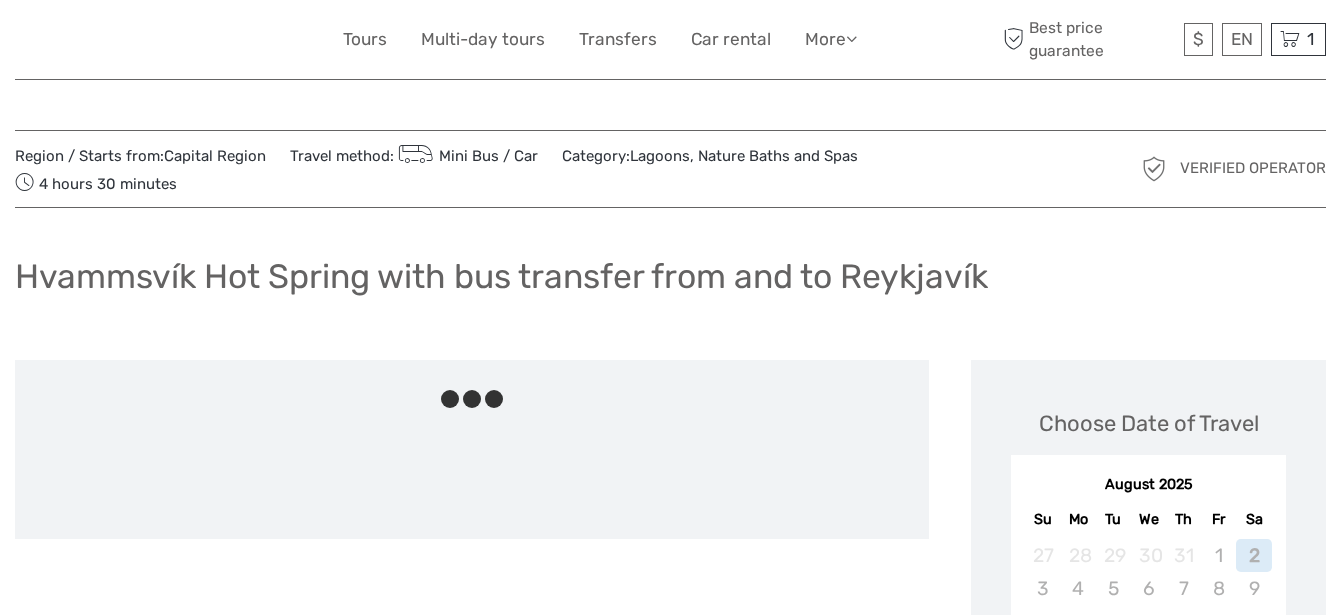 scroll, scrollTop: 0, scrollLeft: 0, axis: both 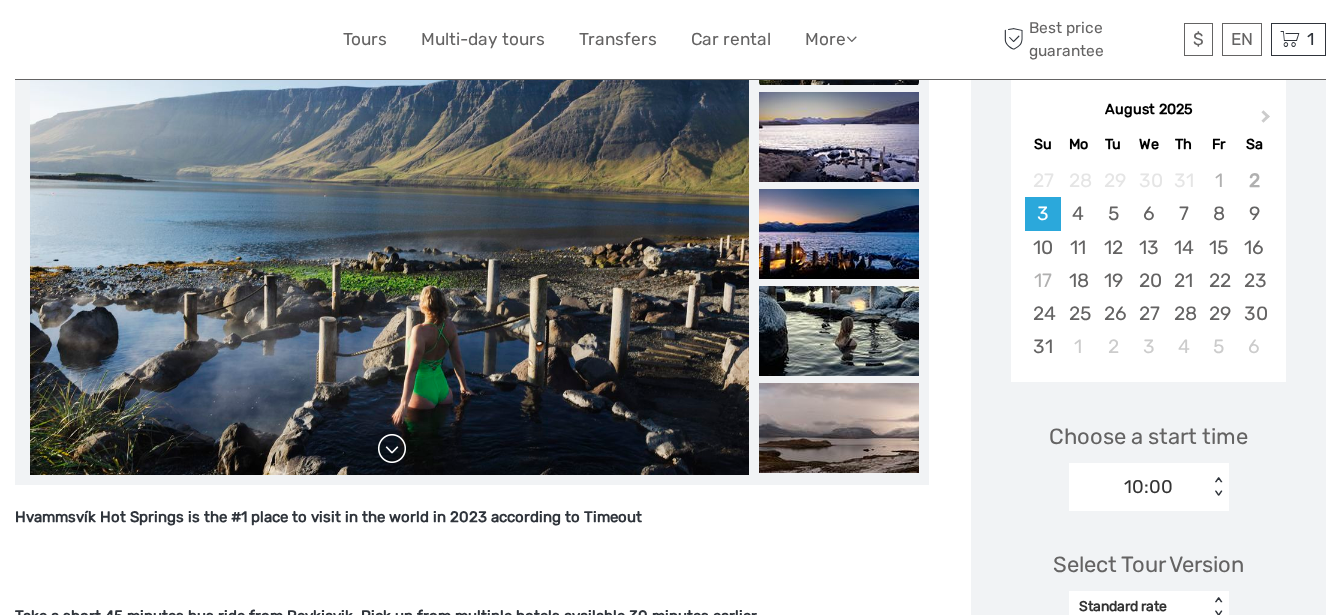 click at bounding box center (392, 449) 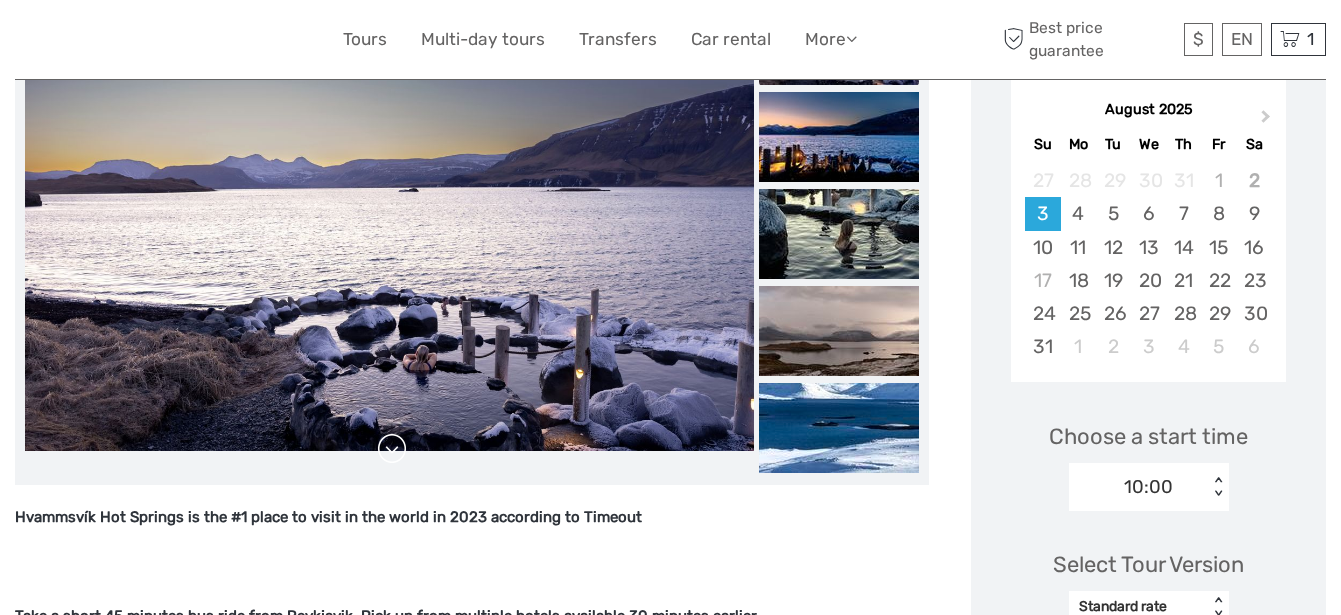 click at bounding box center (392, 449) 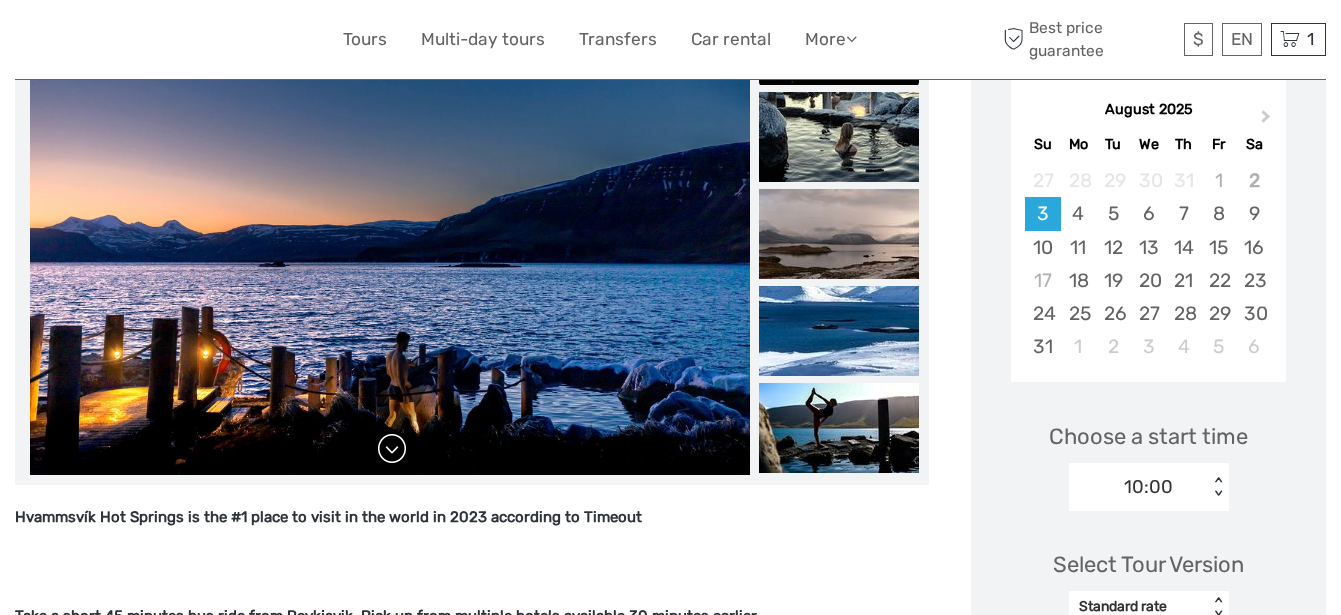 click at bounding box center (392, 449) 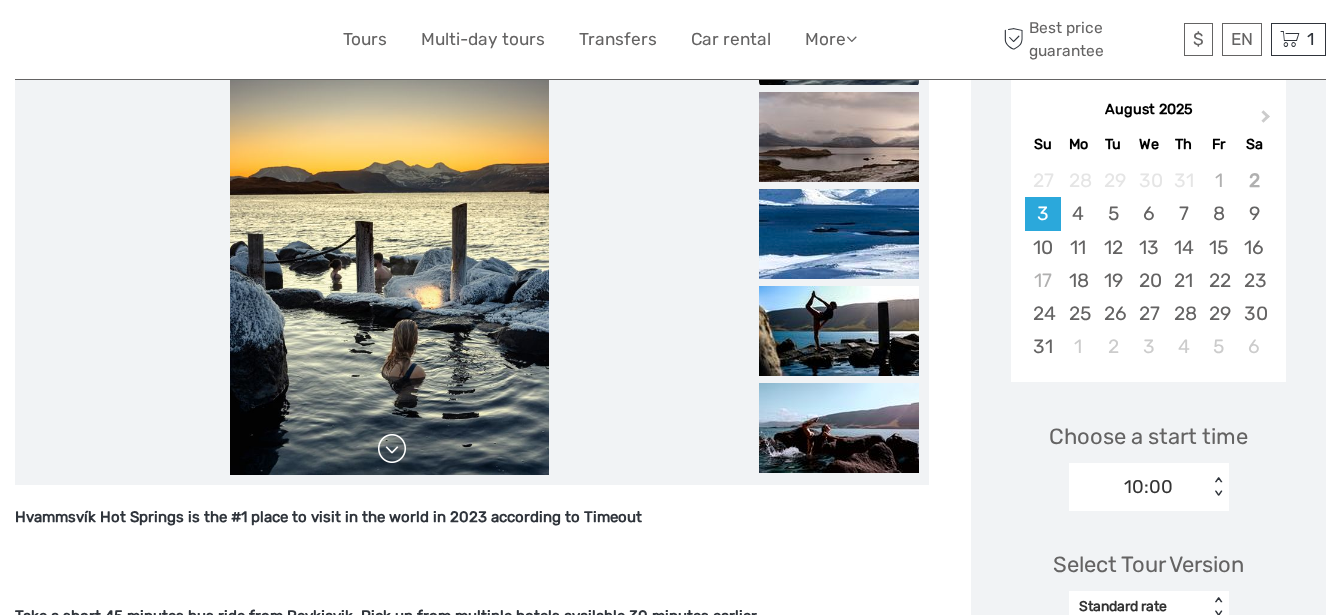 click at bounding box center [392, 449] 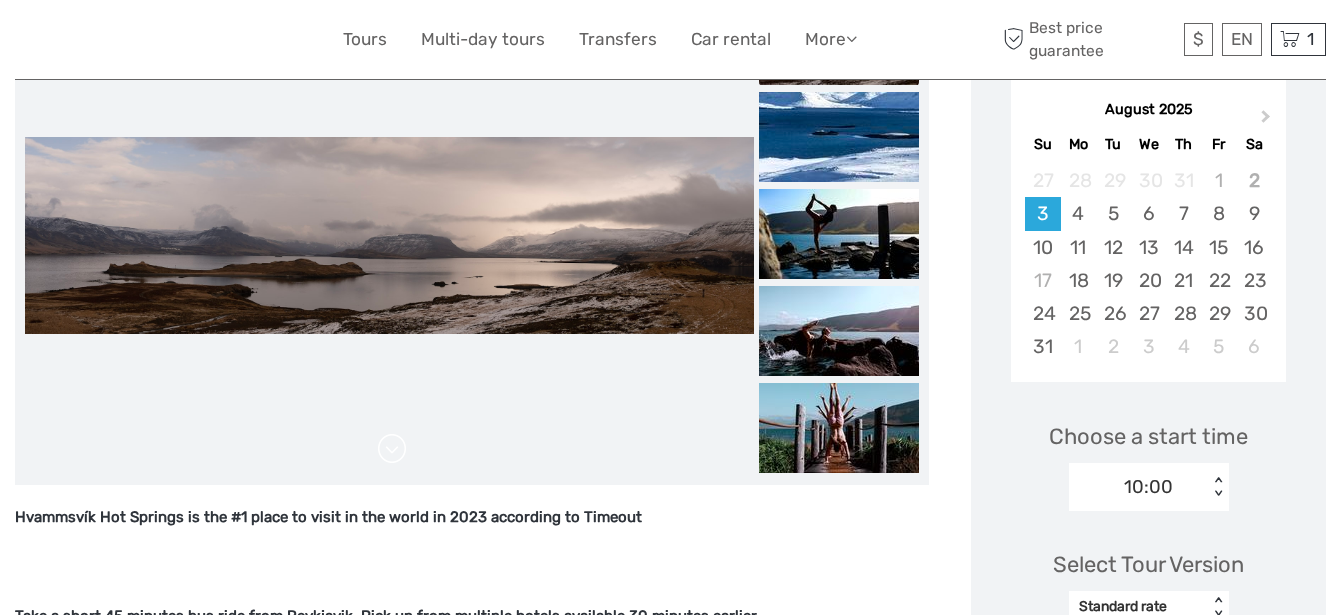 click at bounding box center (392, 449) 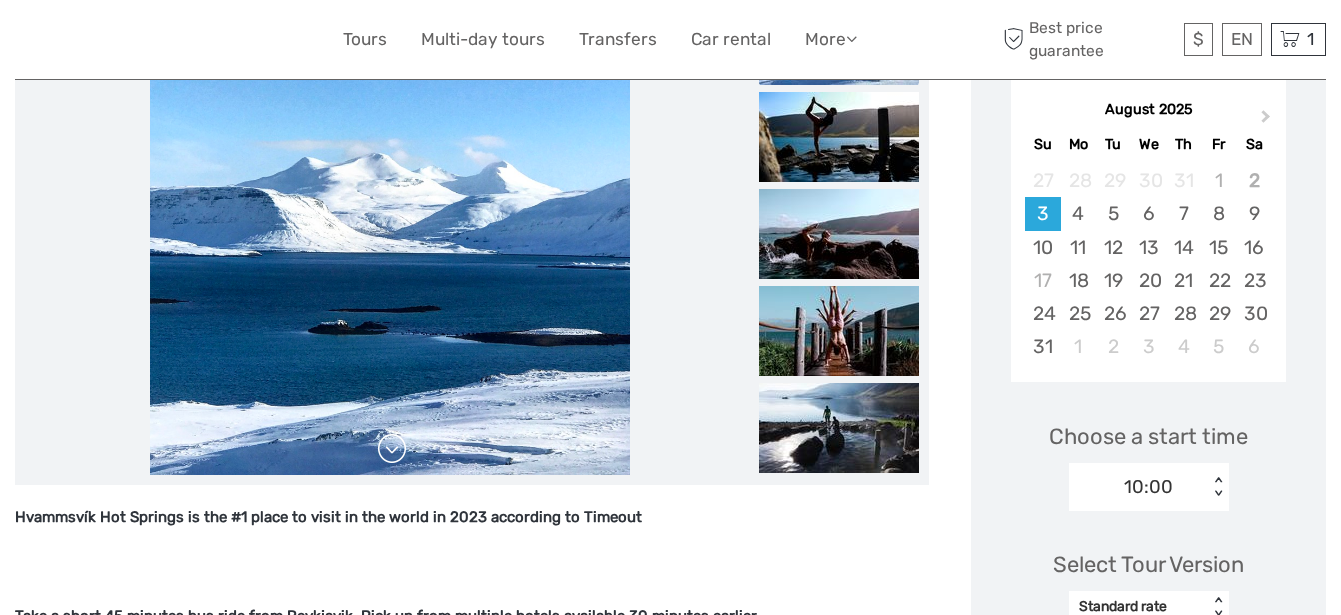 click at bounding box center (392, 449) 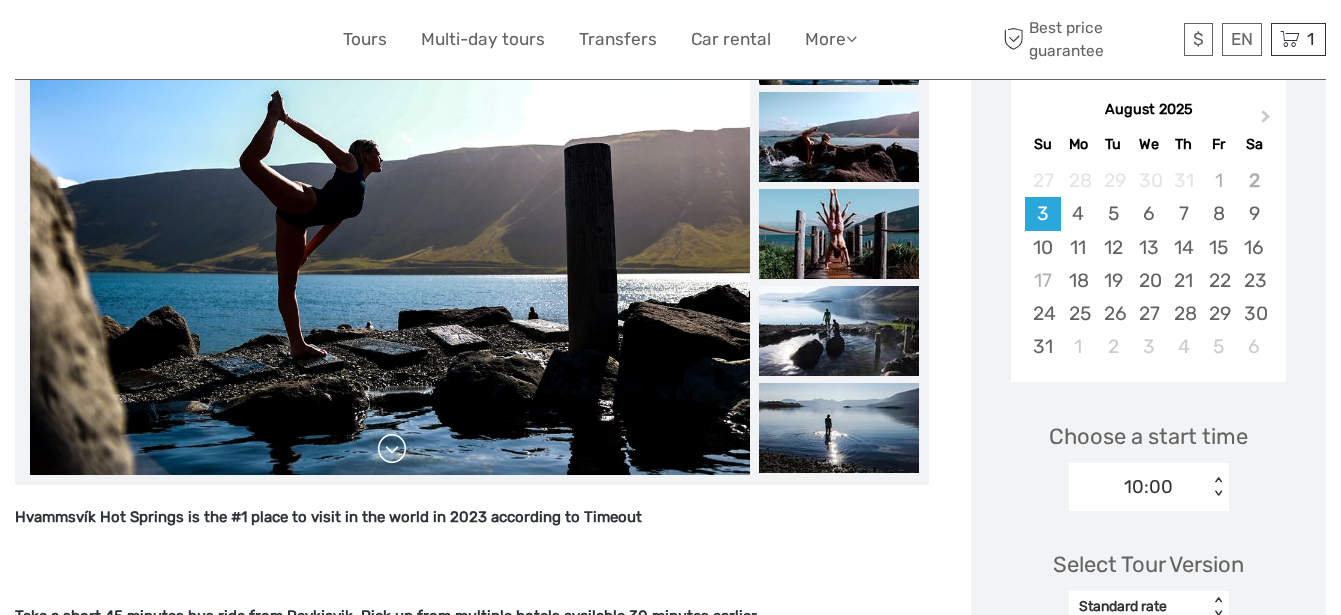 click at bounding box center (392, 449) 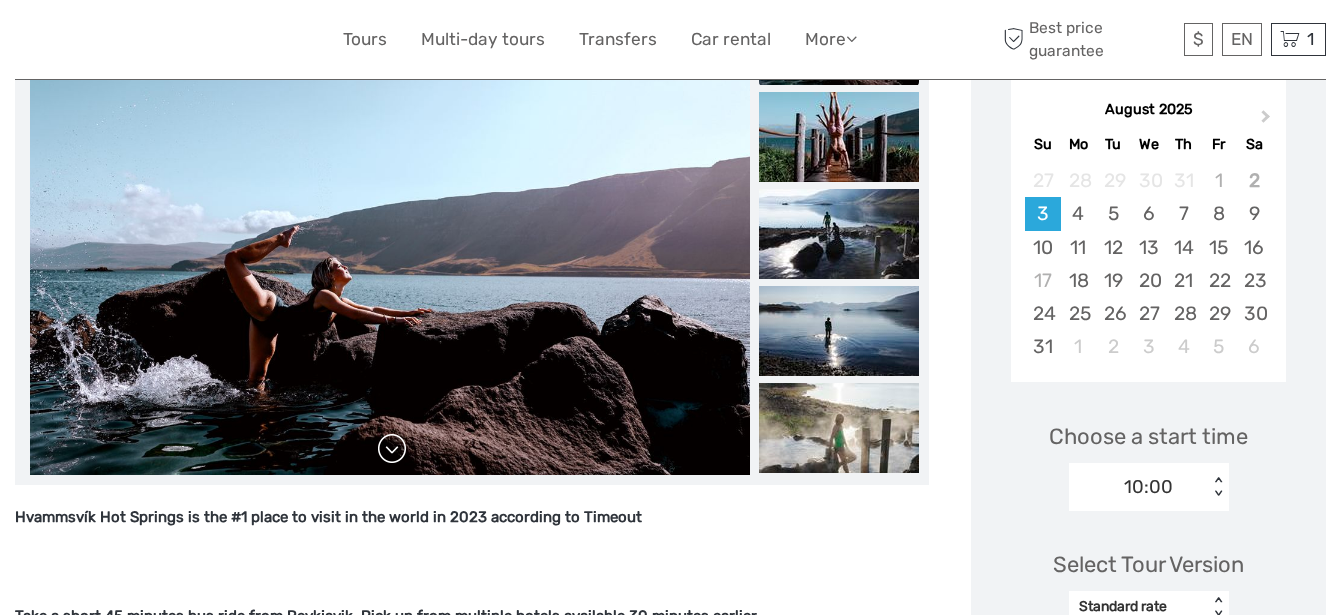 click at bounding box center (392, 449) 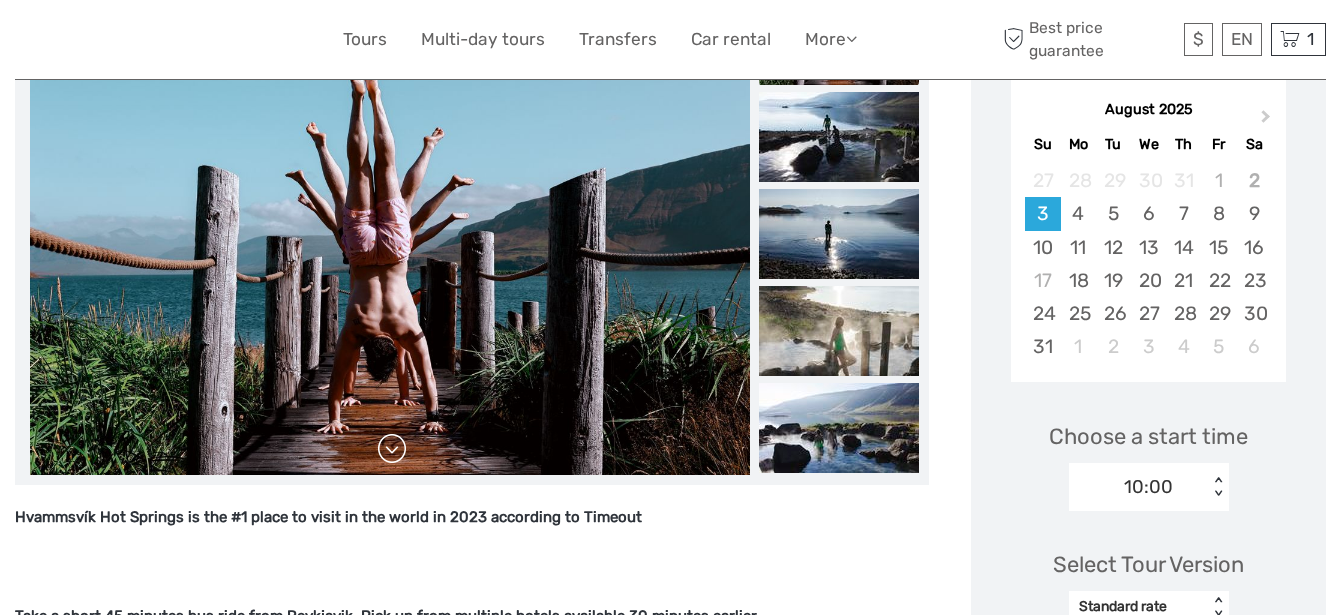 click at bounding box center (392, 449) 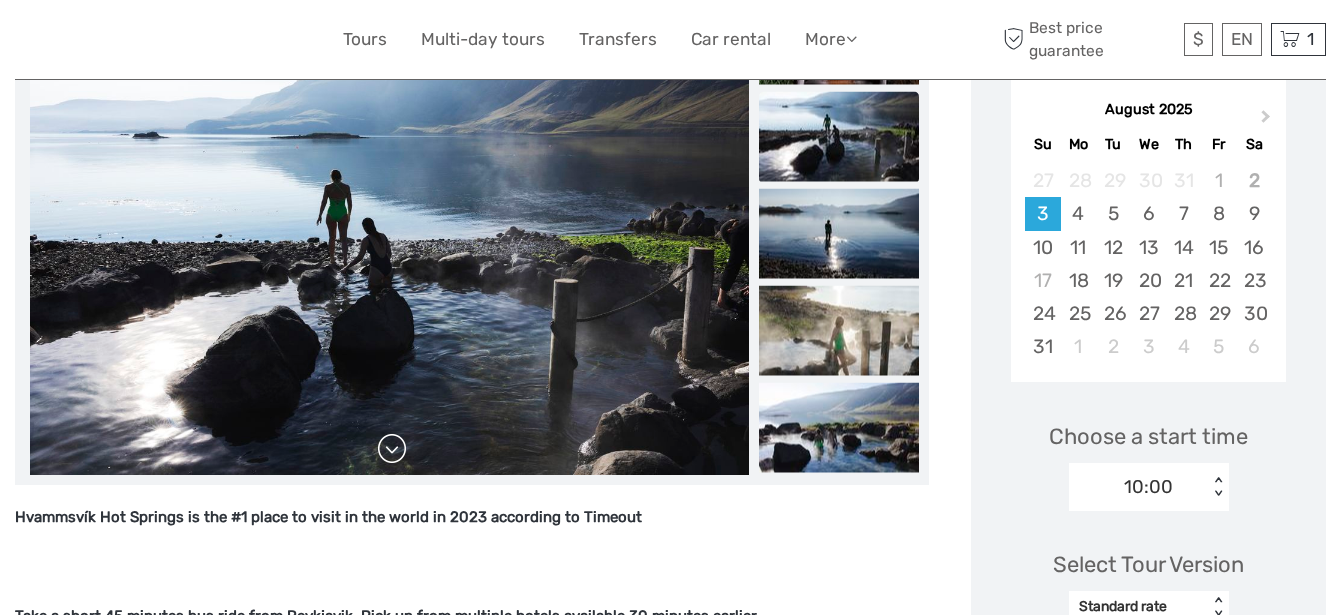 click at bounding box center [392, 449] 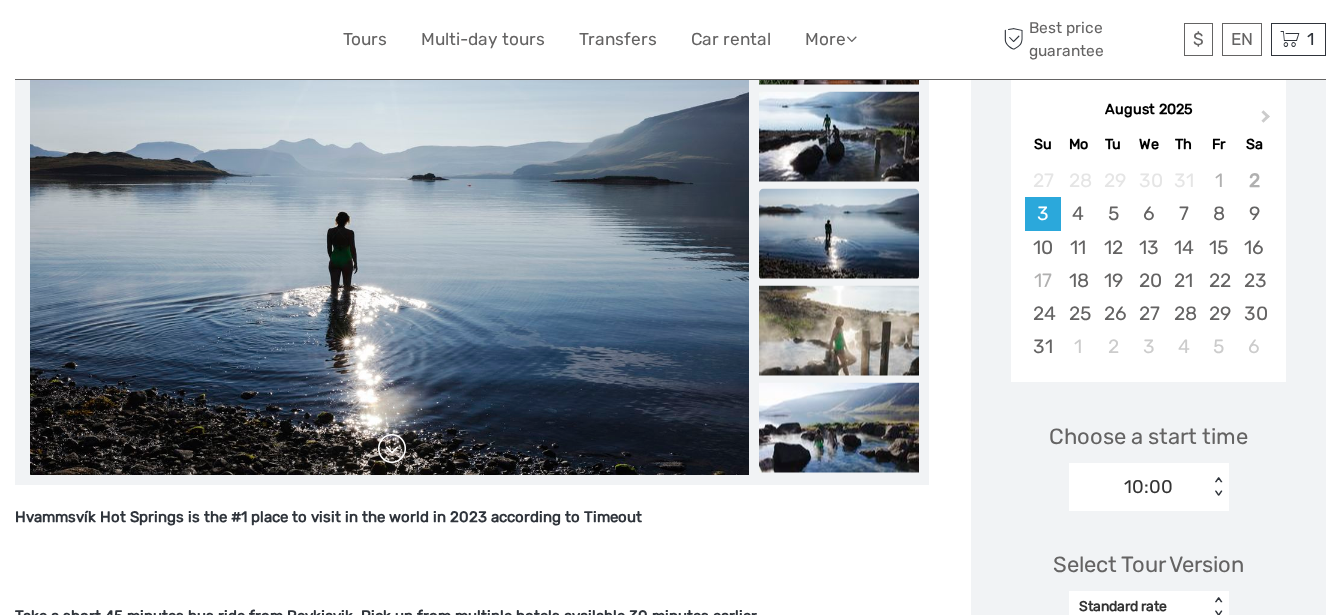 click at bounding box center [392, 449] 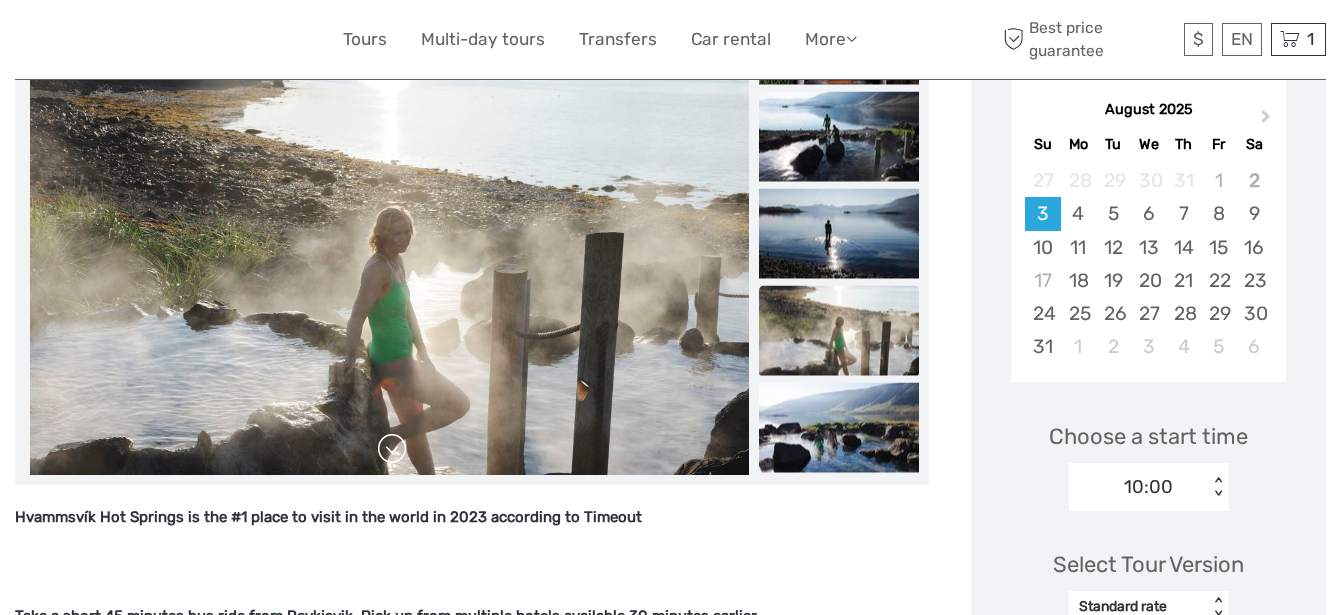 click at bounding box center [392, 449] 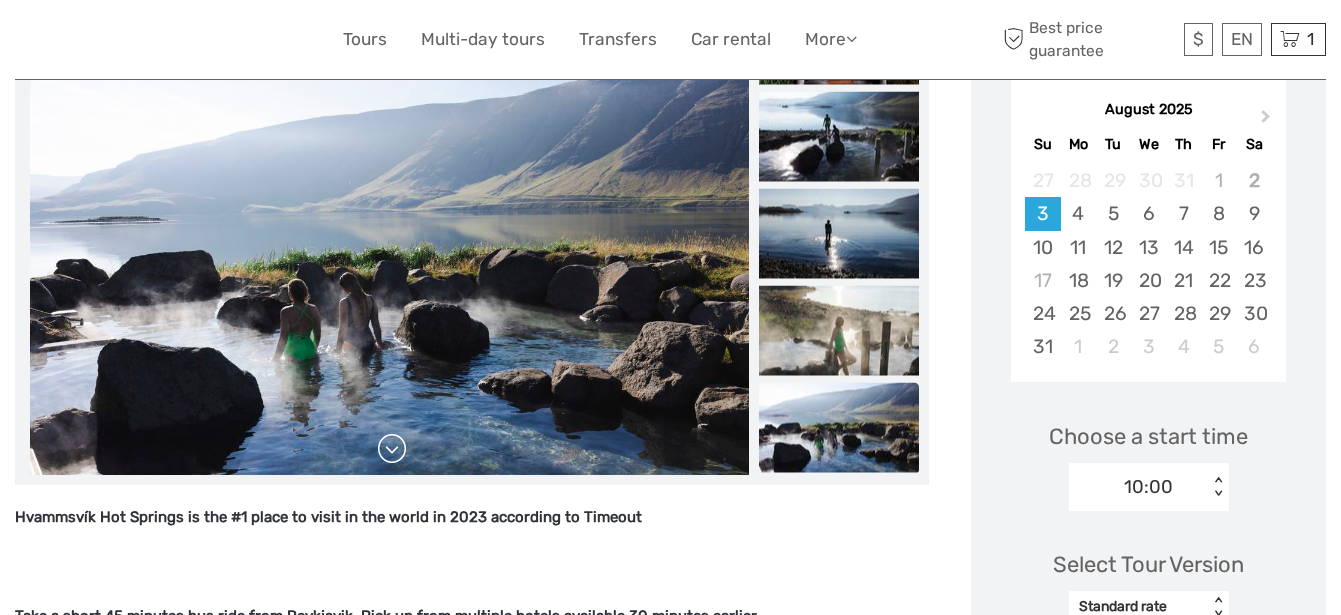 click at bounding box center (392, 449) 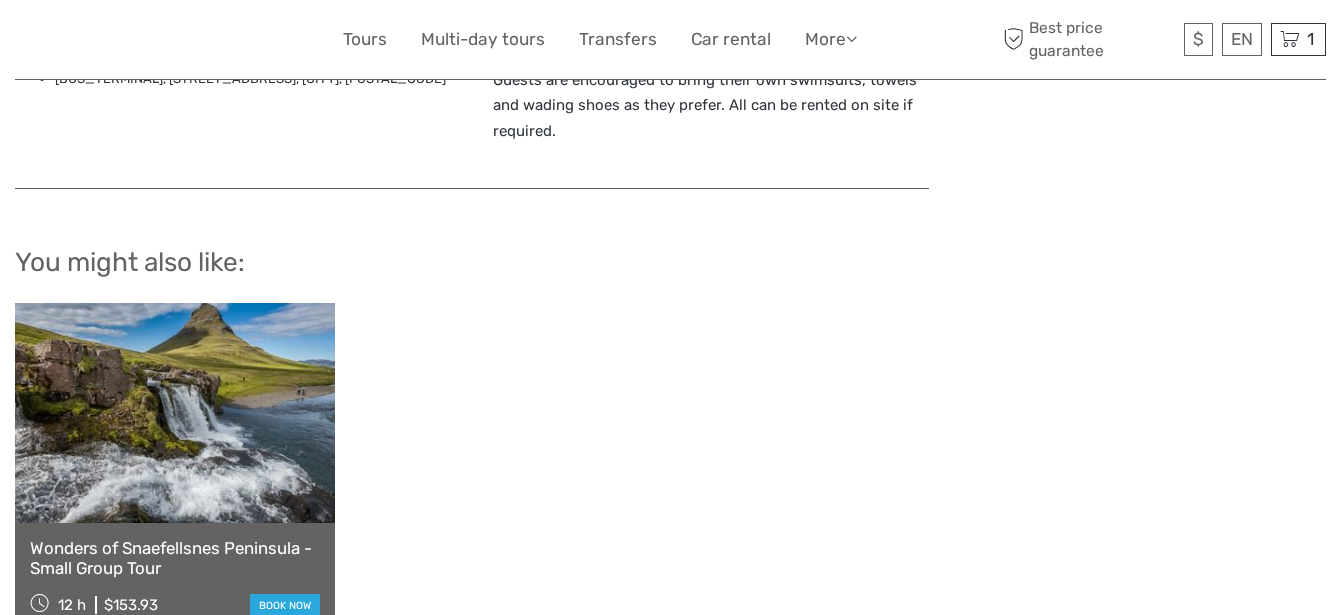 scroll, scrollTop: 2250, scrollLeft: 0, axis: vertical 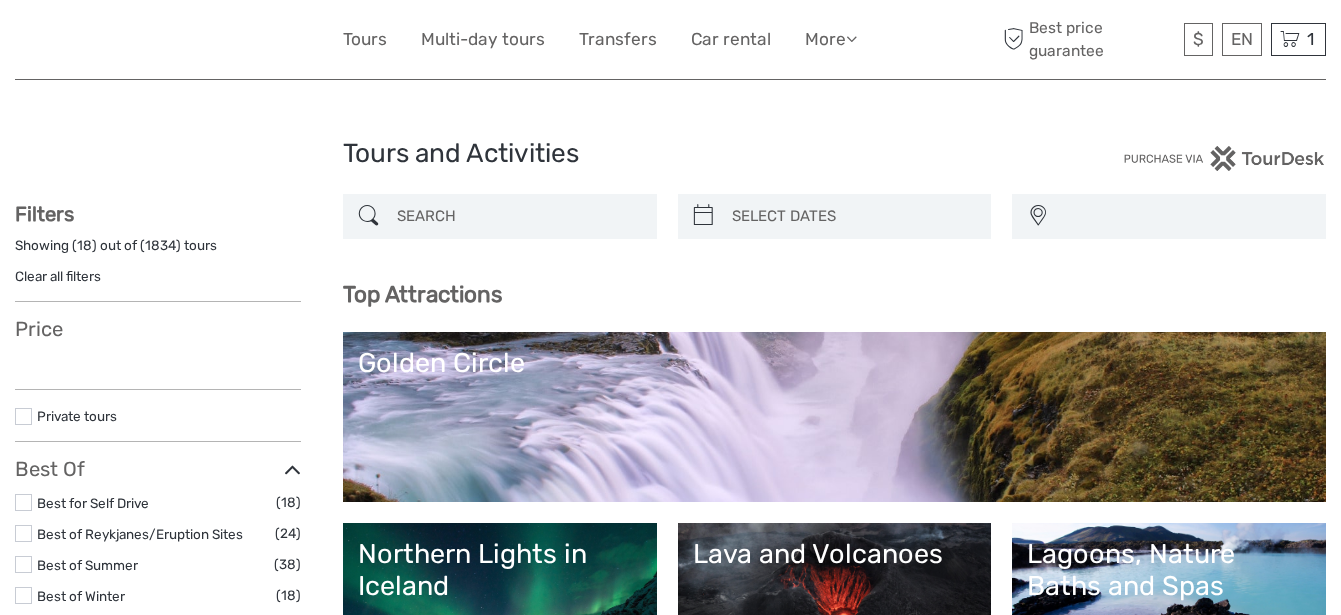 select 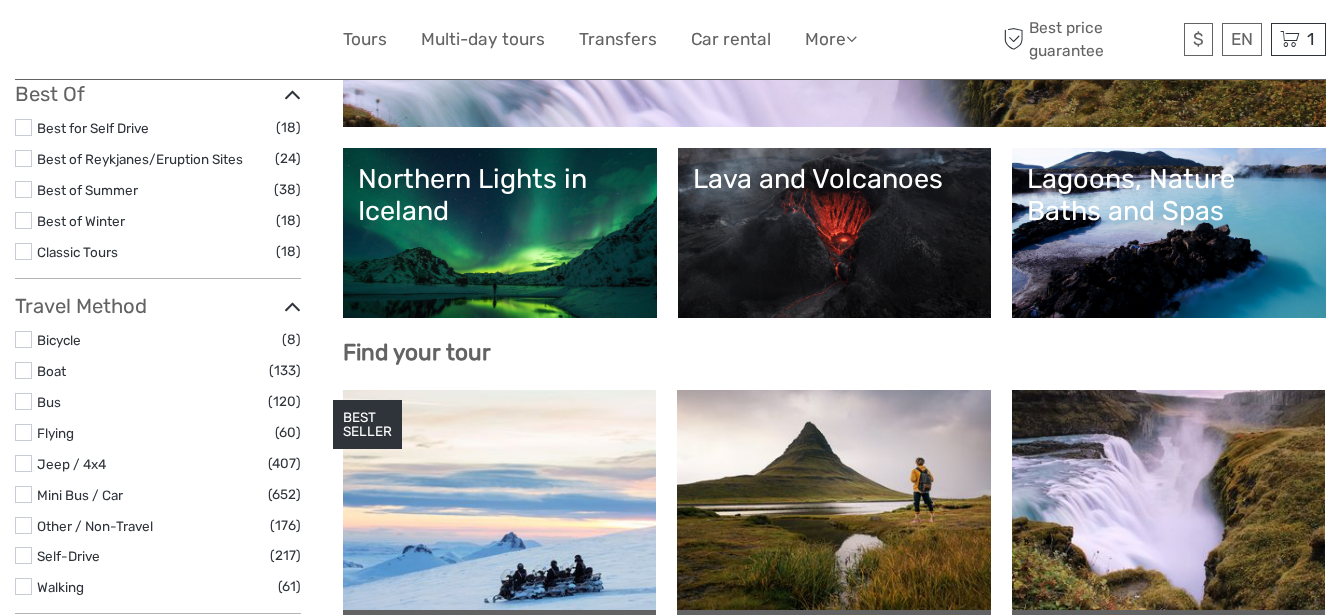 select 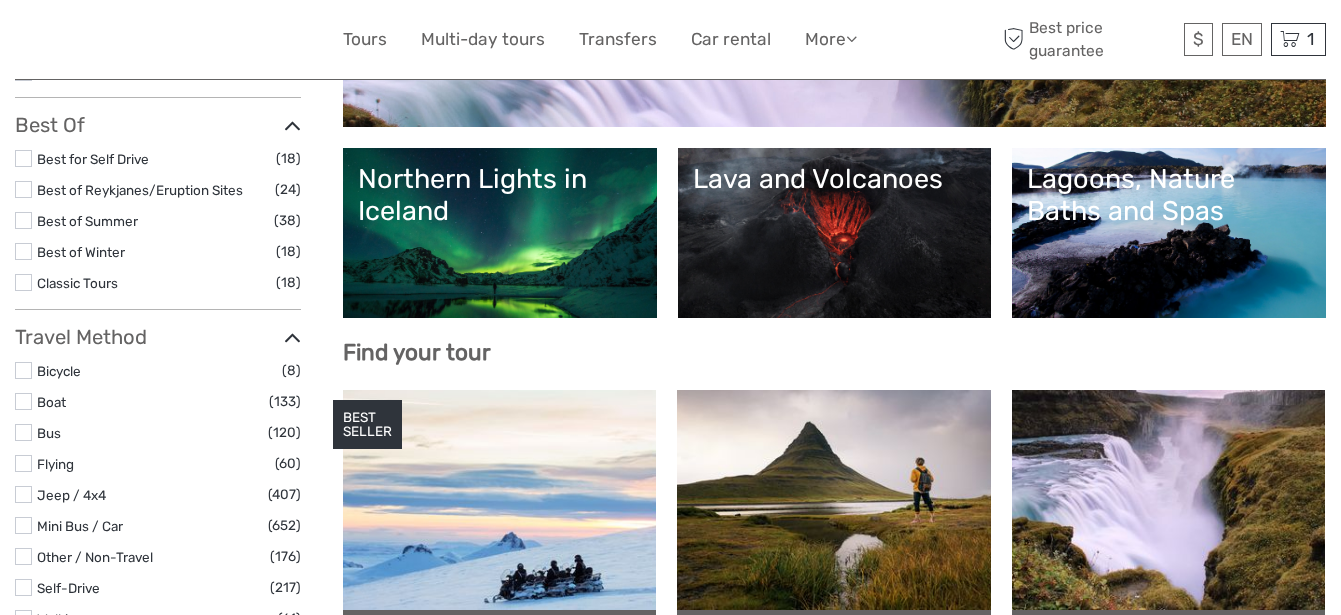 scroll, scrollTop: 0, scrollLeft: 0, axis: both 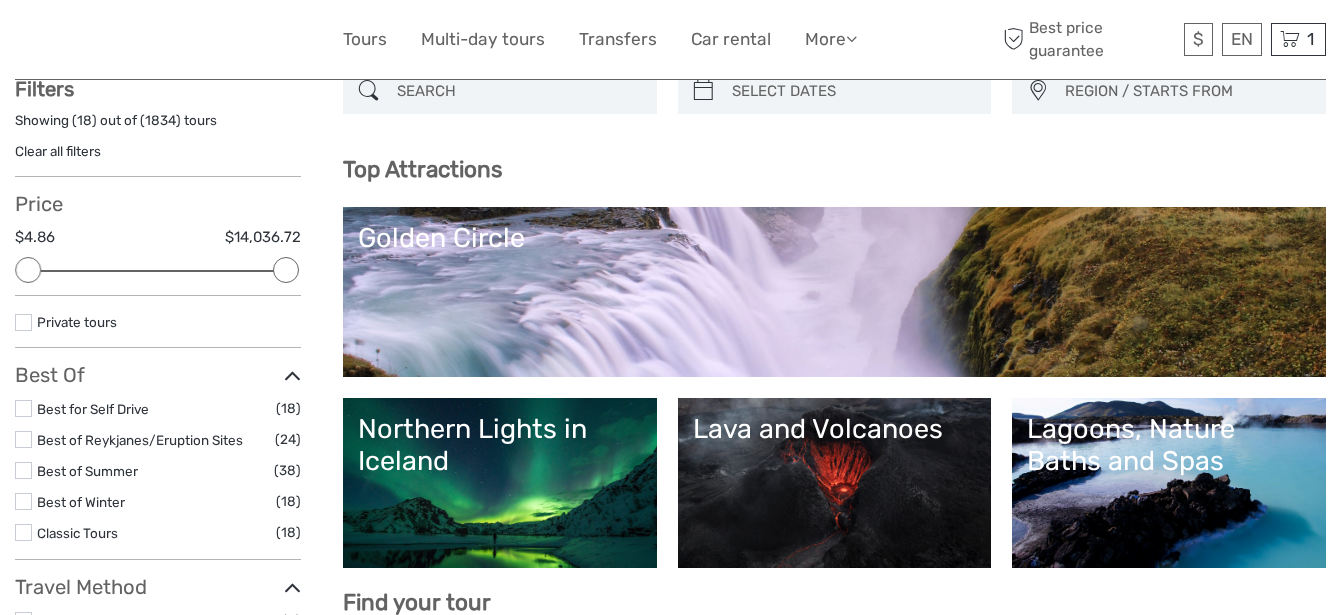 click at bounding box center (23, 470) 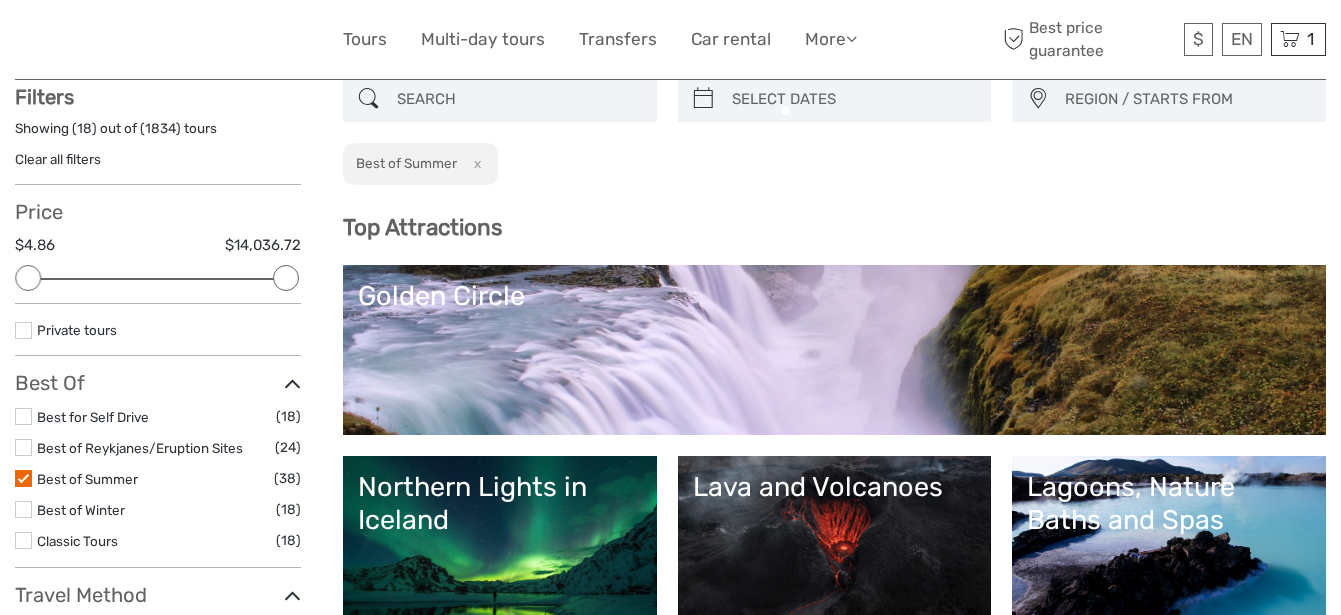 scroll, scrollTop: 114, scrollLeft: 0, axis: vertical 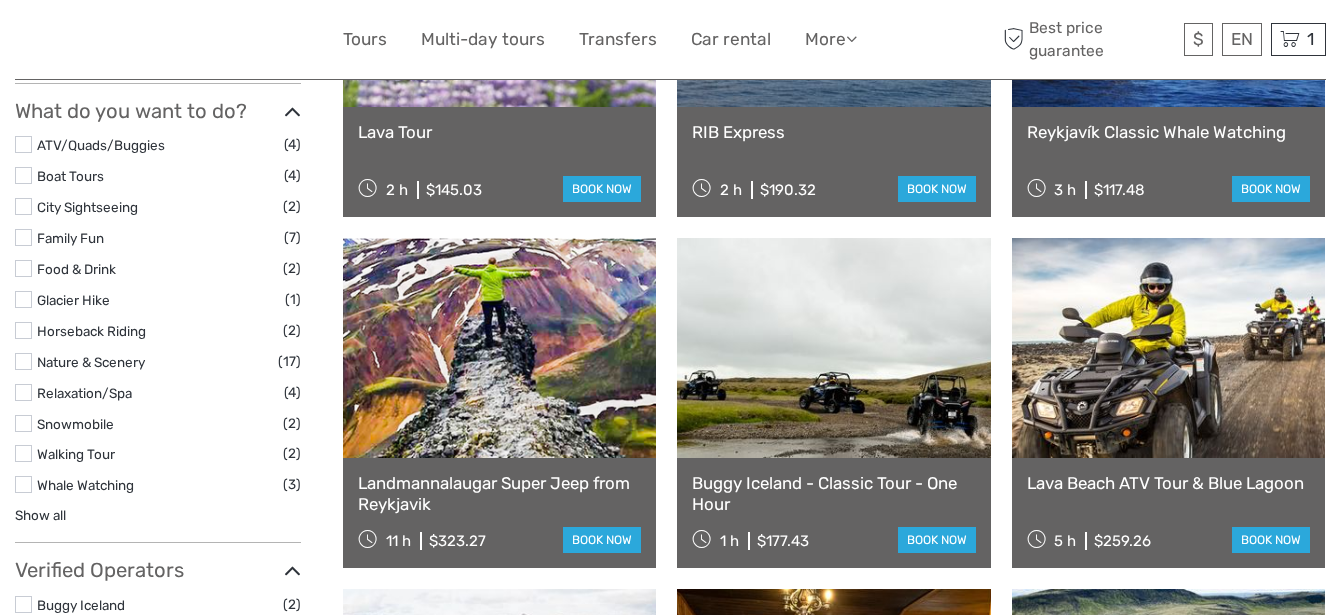 click on "Show all" at bounding box center [40, 515] 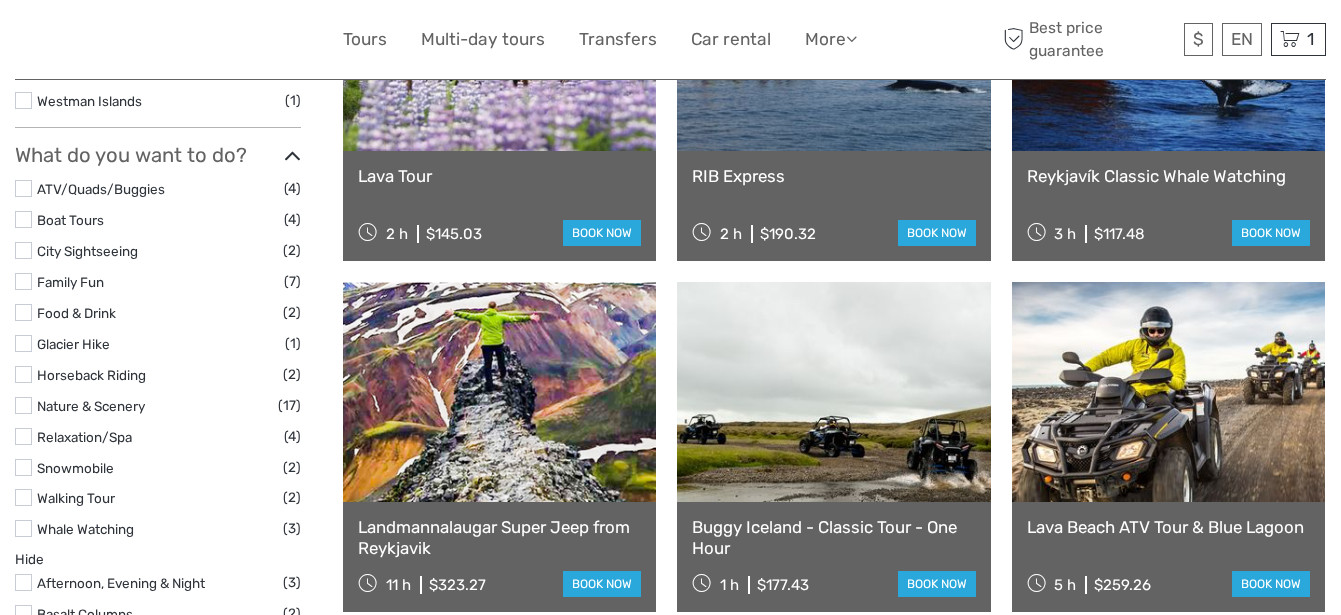 scroll, scrollTop: 1489, scrollLeft: 0, axis: vertical 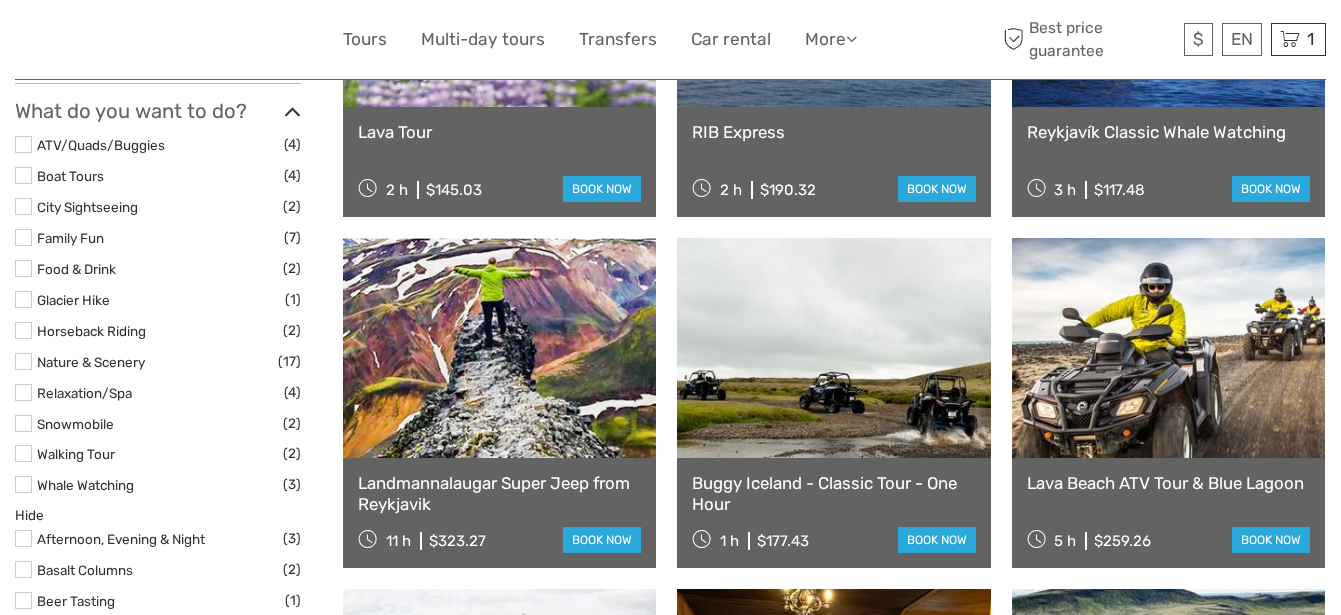 click at bounding box center [23, 392] 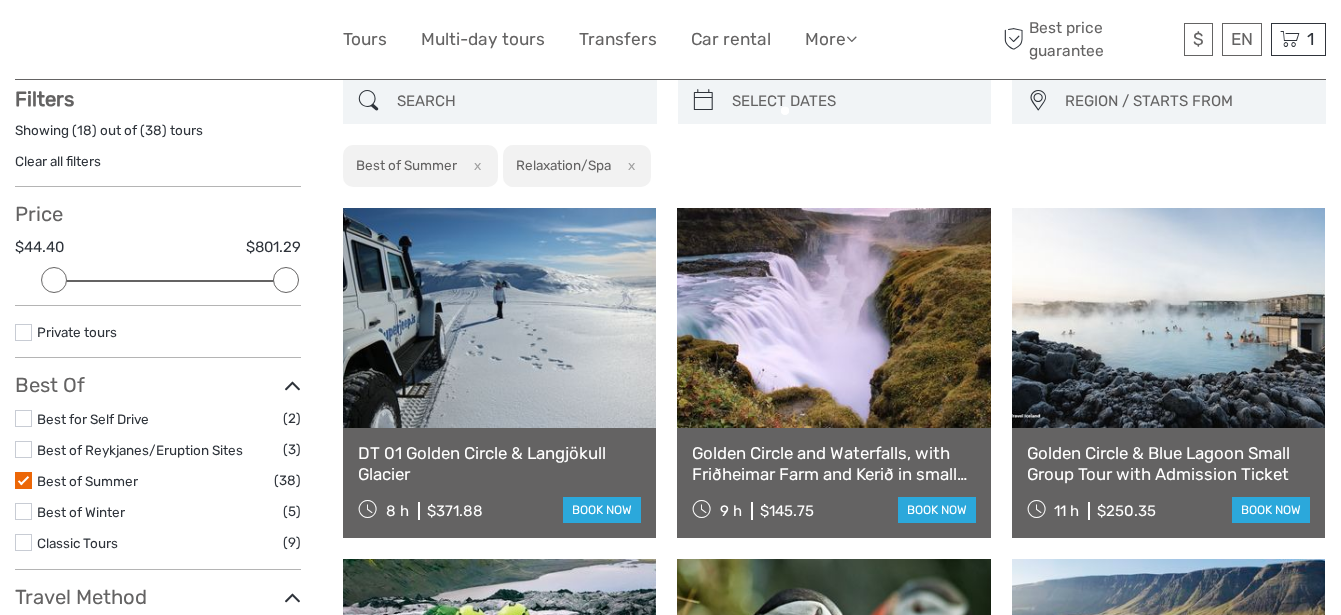 scroll, scrollTop: 114, scrollLeft: 0, axis: vertical 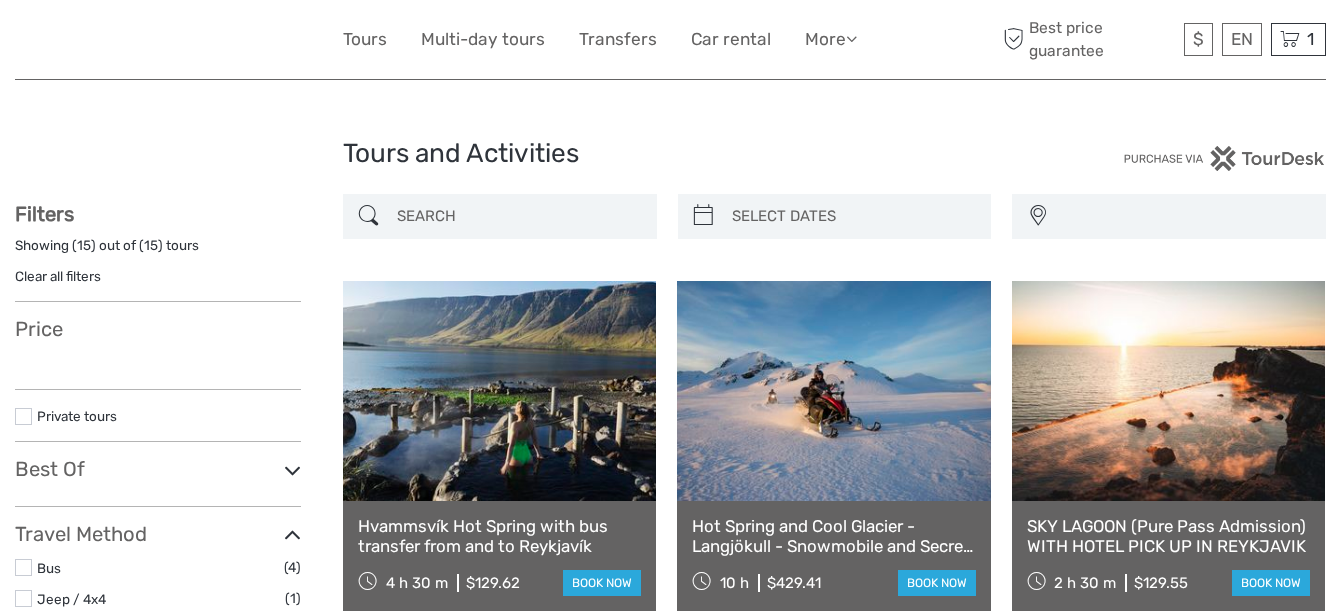 select 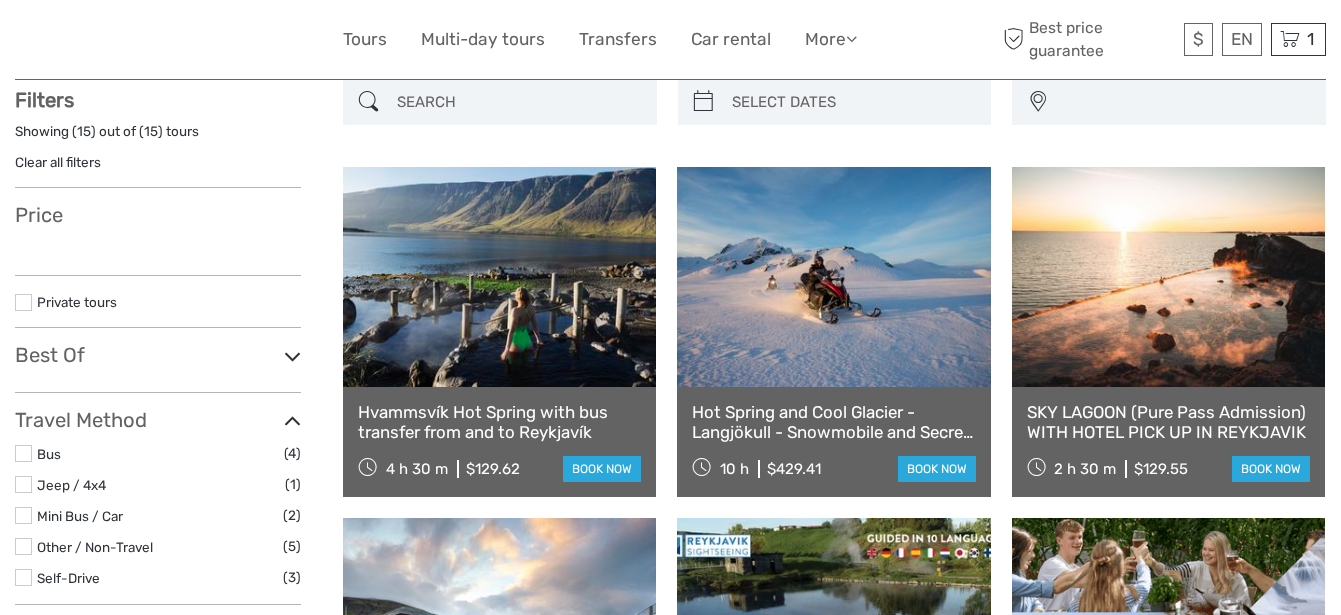 select 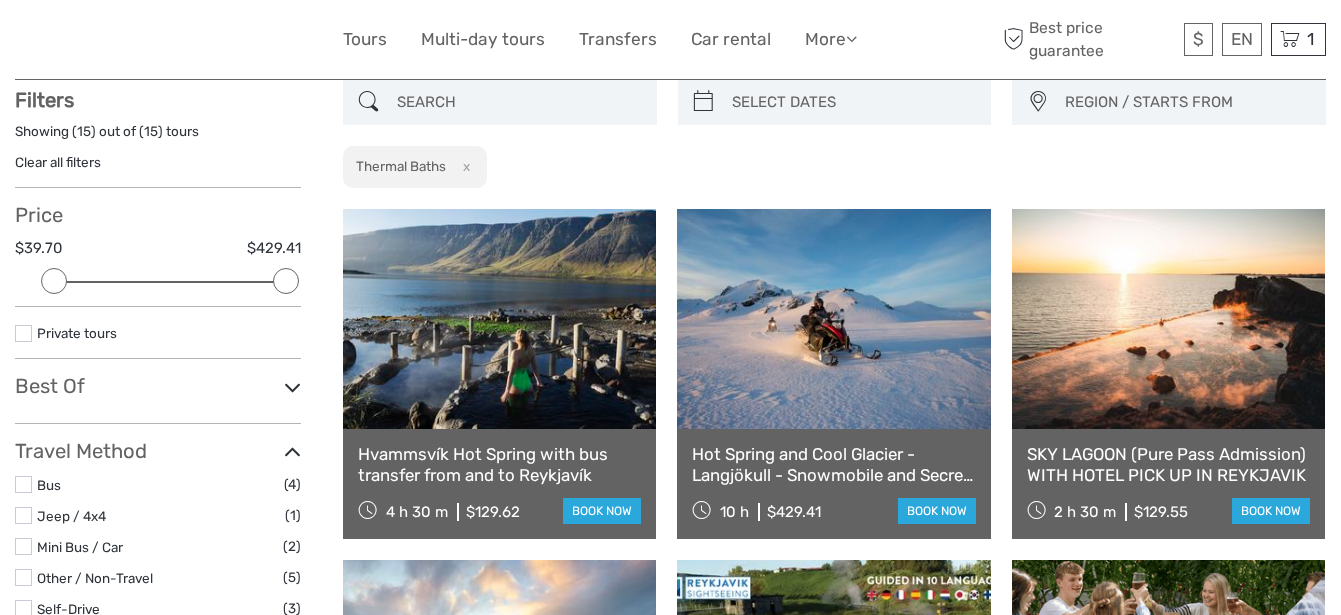scroll, scrollTop: 0, scrollLeft: 0, axis: both 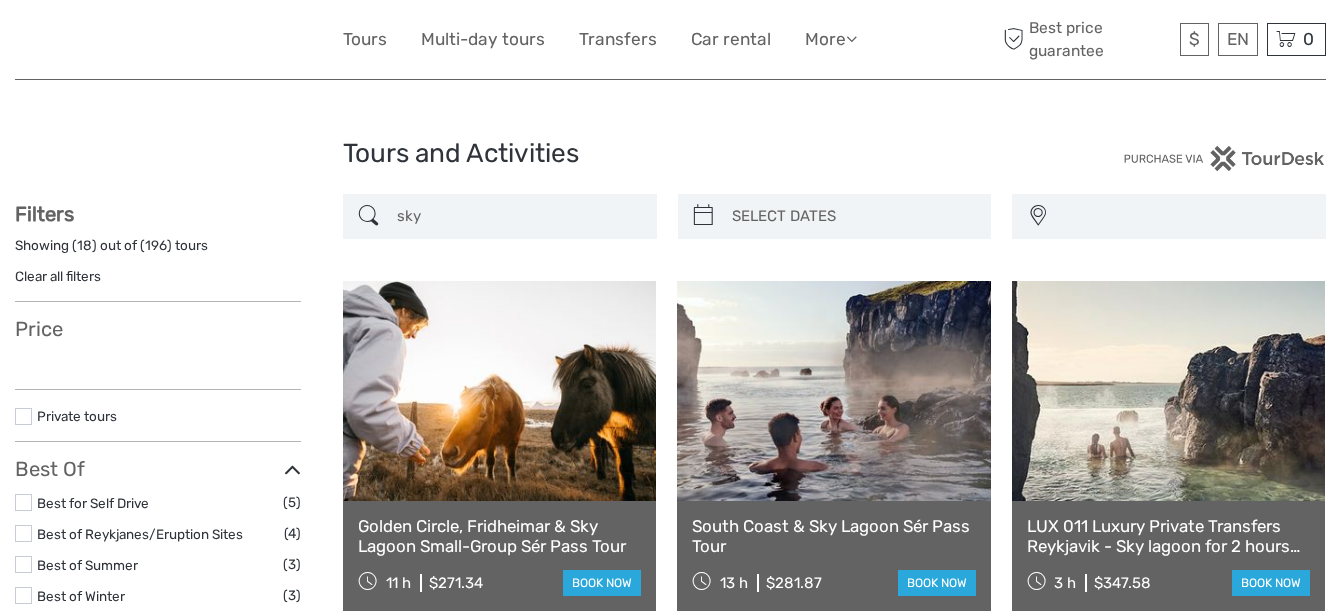 select 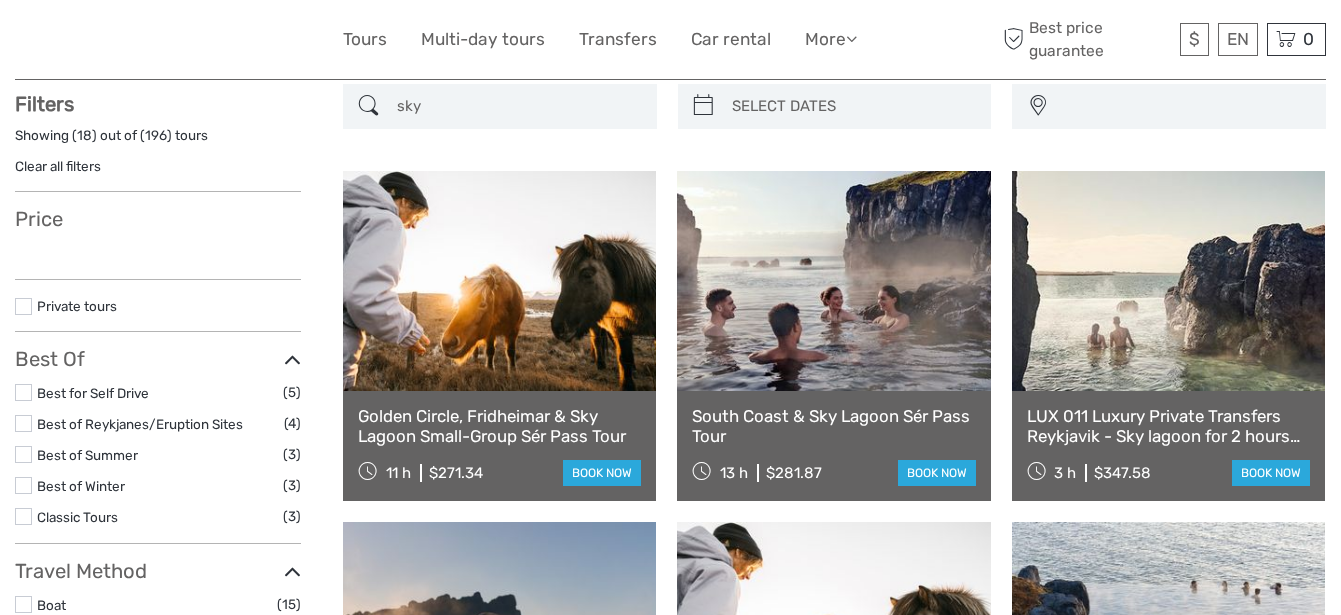 select 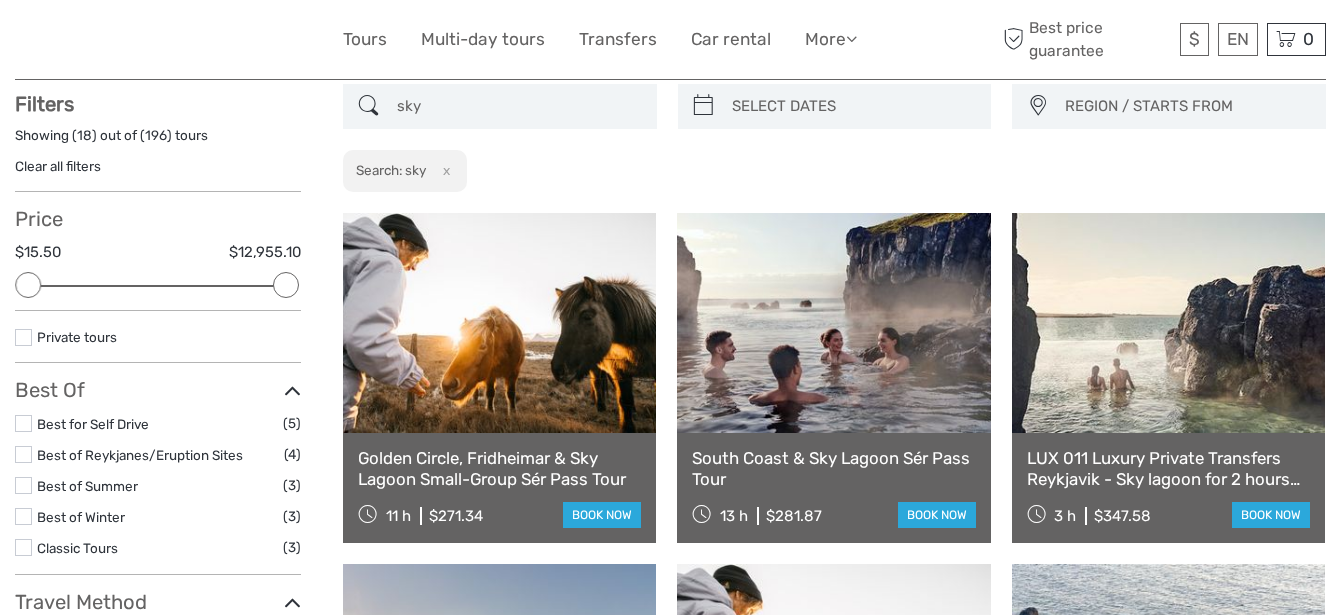 scroll, scrollTop: 0, scrollLeft: 0, axis: both 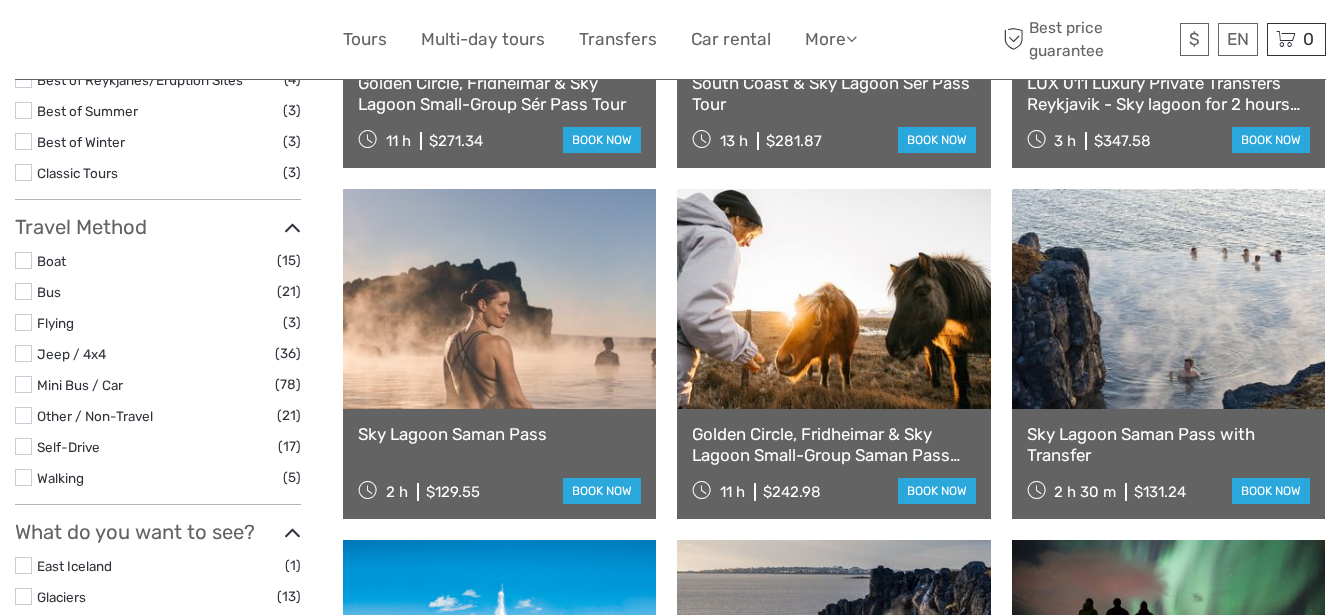 click at bounding box center (1168, 299) 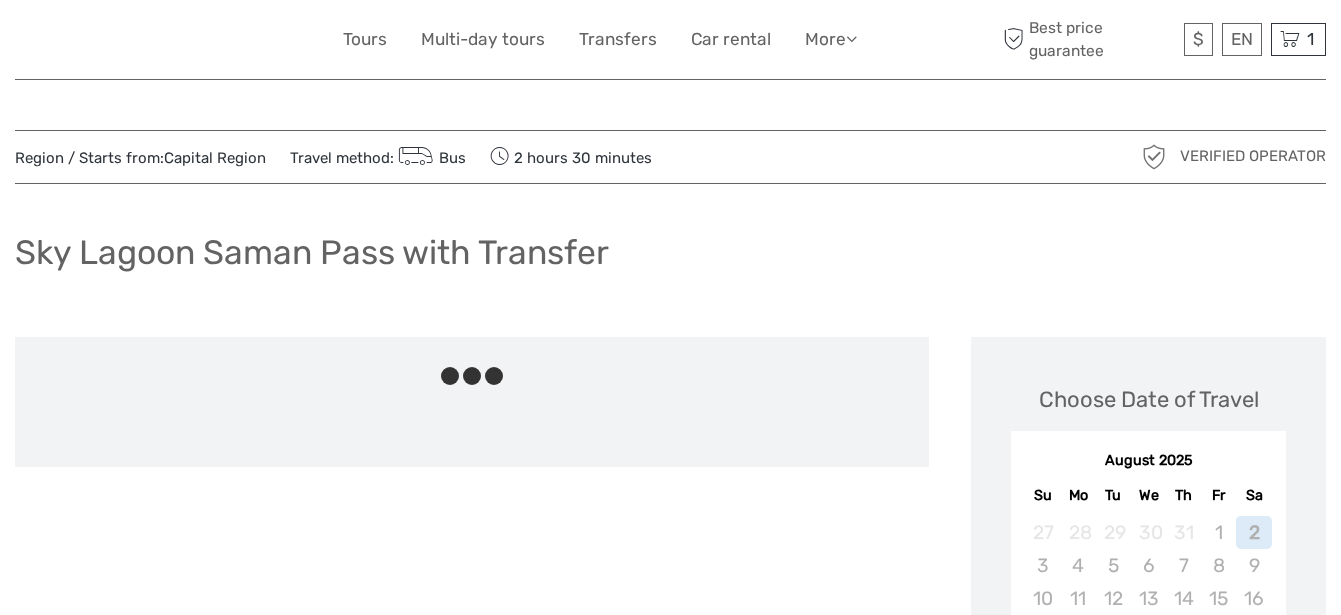 scroll, scrollTop: 0, scrollLeft: 0, axis: both 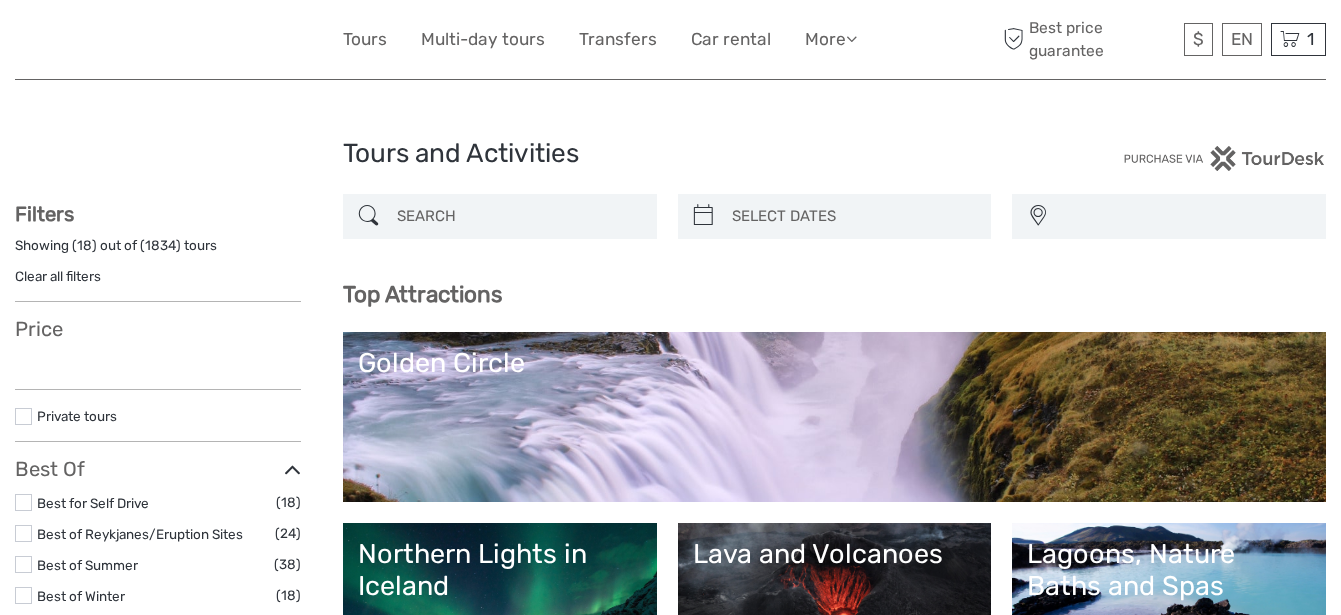 select 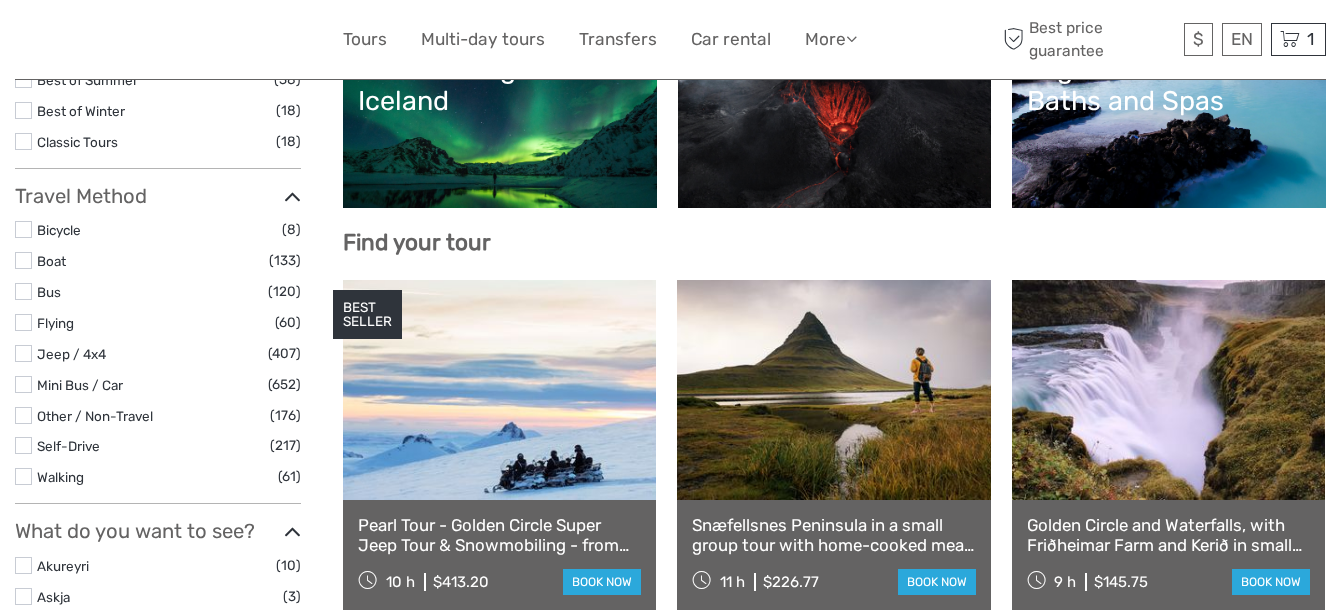 select 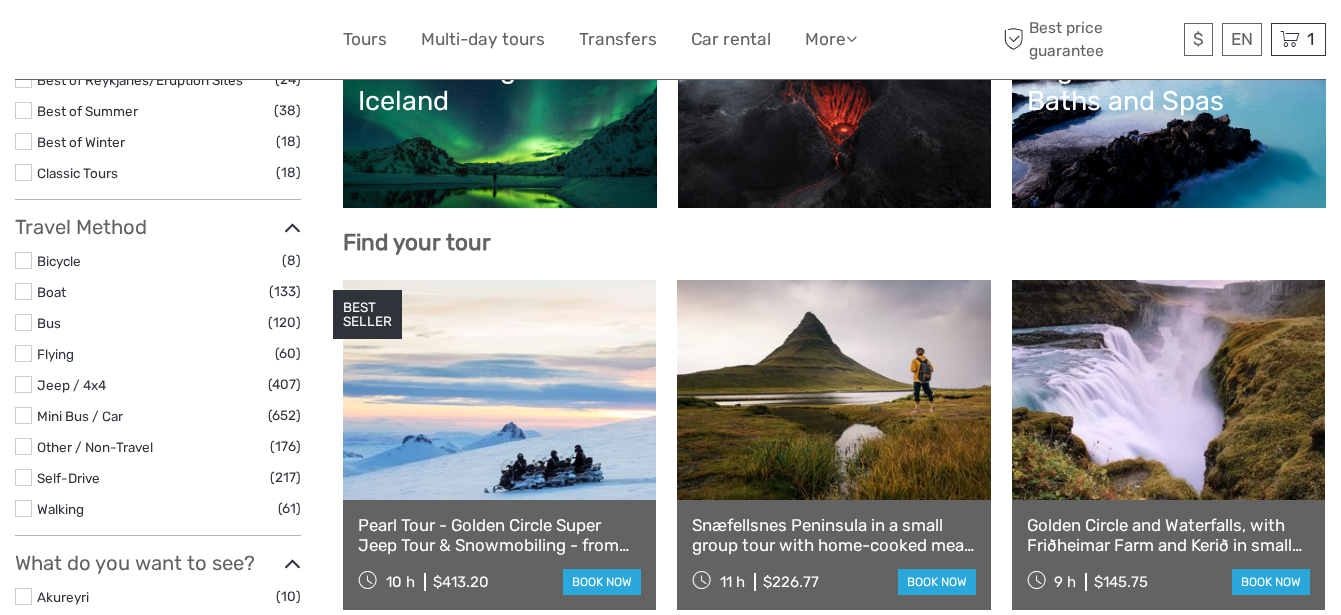 scroll, scrollTop: 0, scrollLeft: 0, axis: both 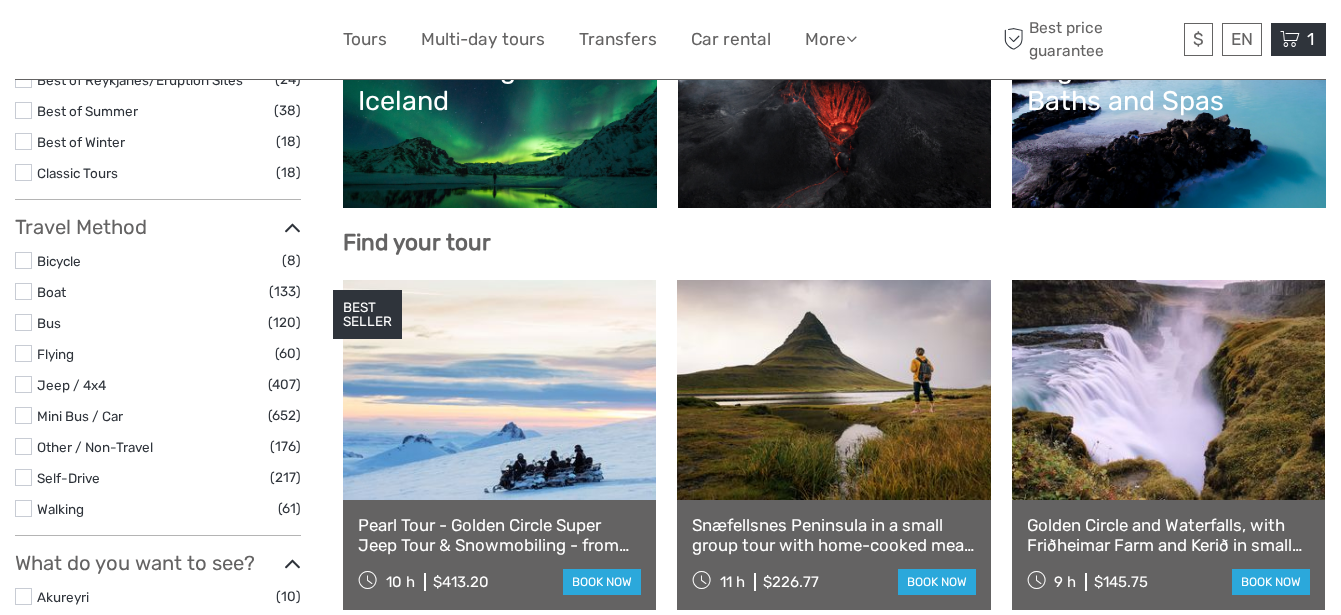 click at bounding box center (1290, 39) 